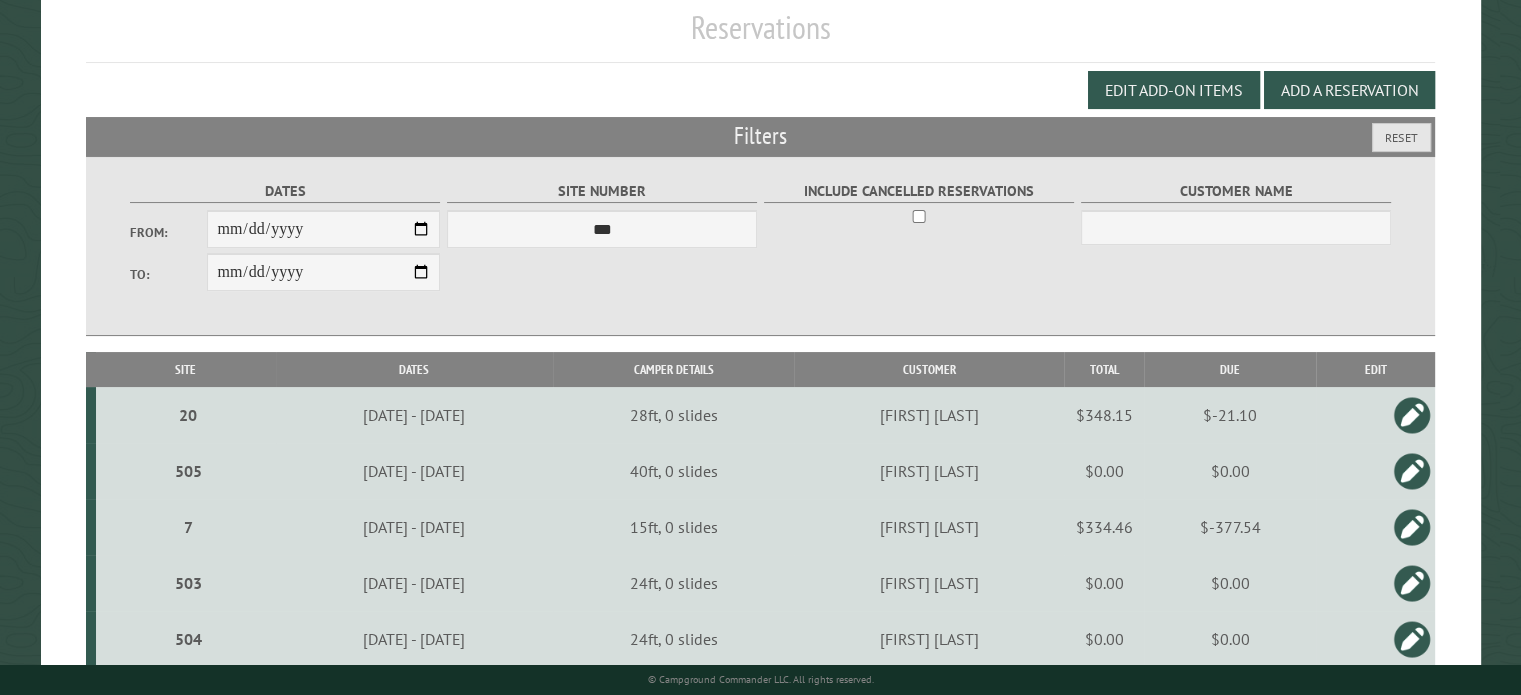 scroll, scrollTop: 222, scrollLeft: 0, axis: vertical 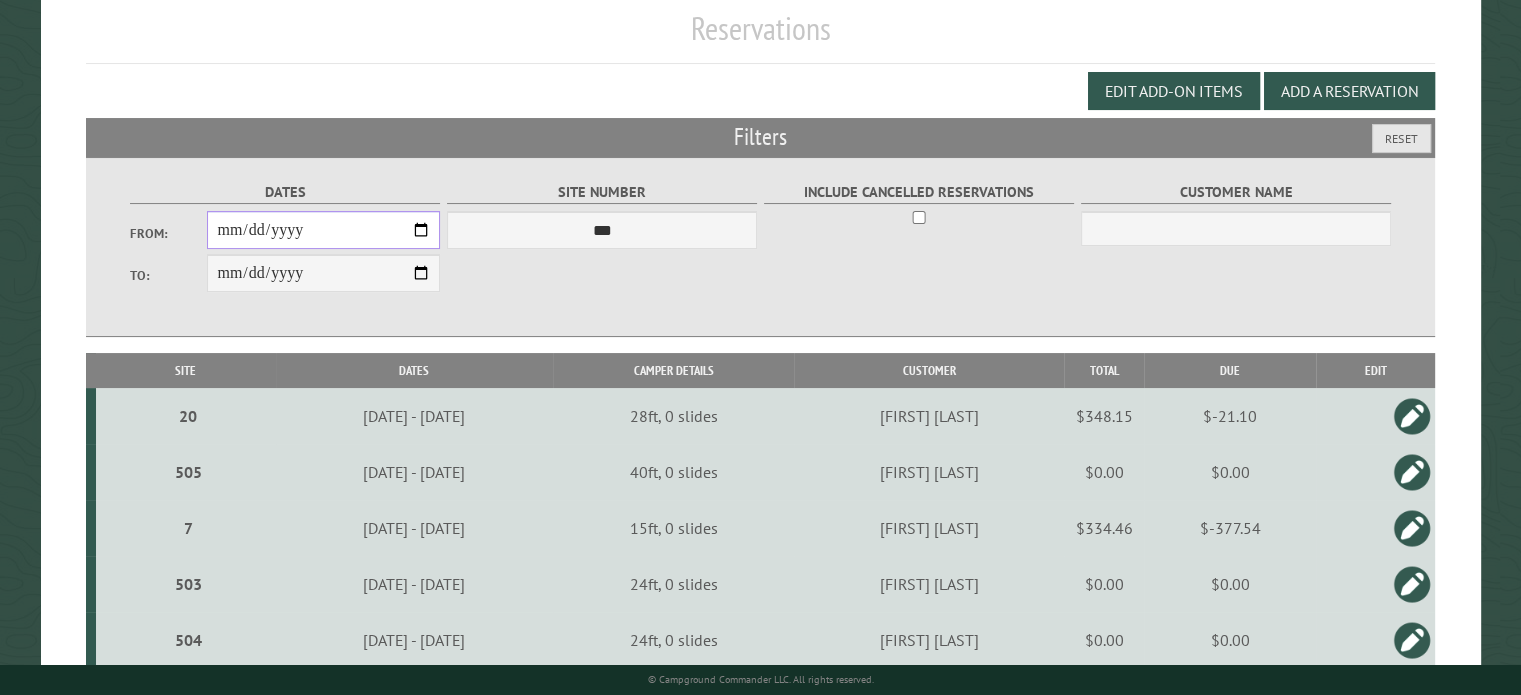 click on "**********" at bounding box center (323, 230) 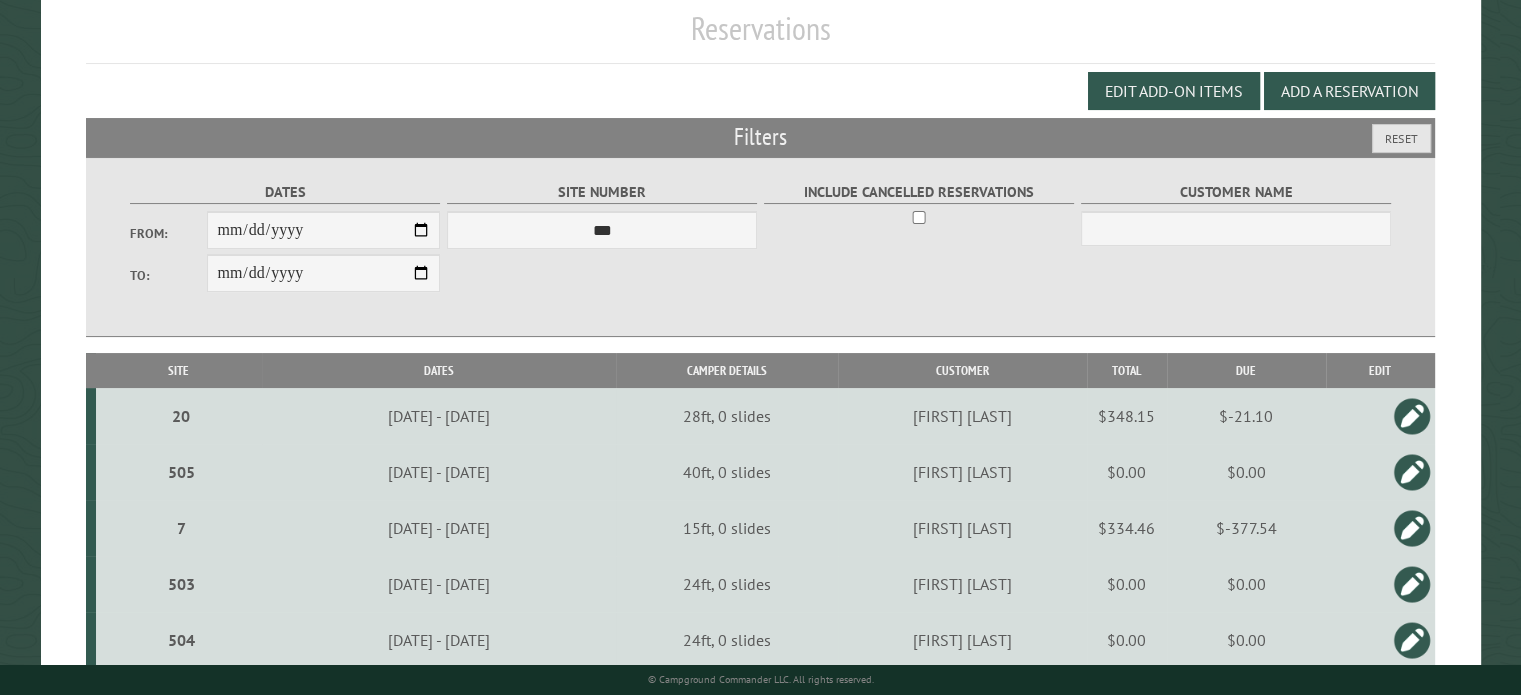 click on "Site" at bounding box center [178, 370] 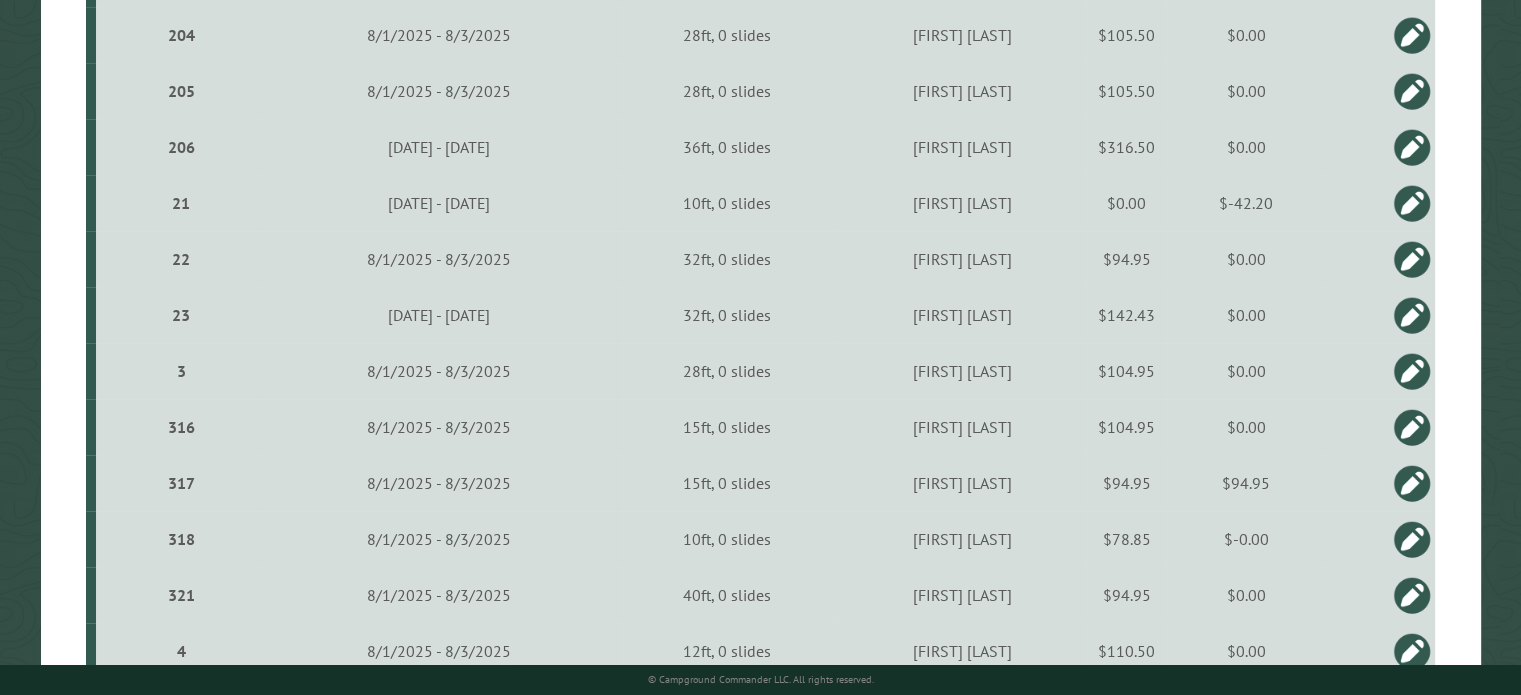 scroll, scrollTop: 1550, scrollLeft: 0, axis: vertical 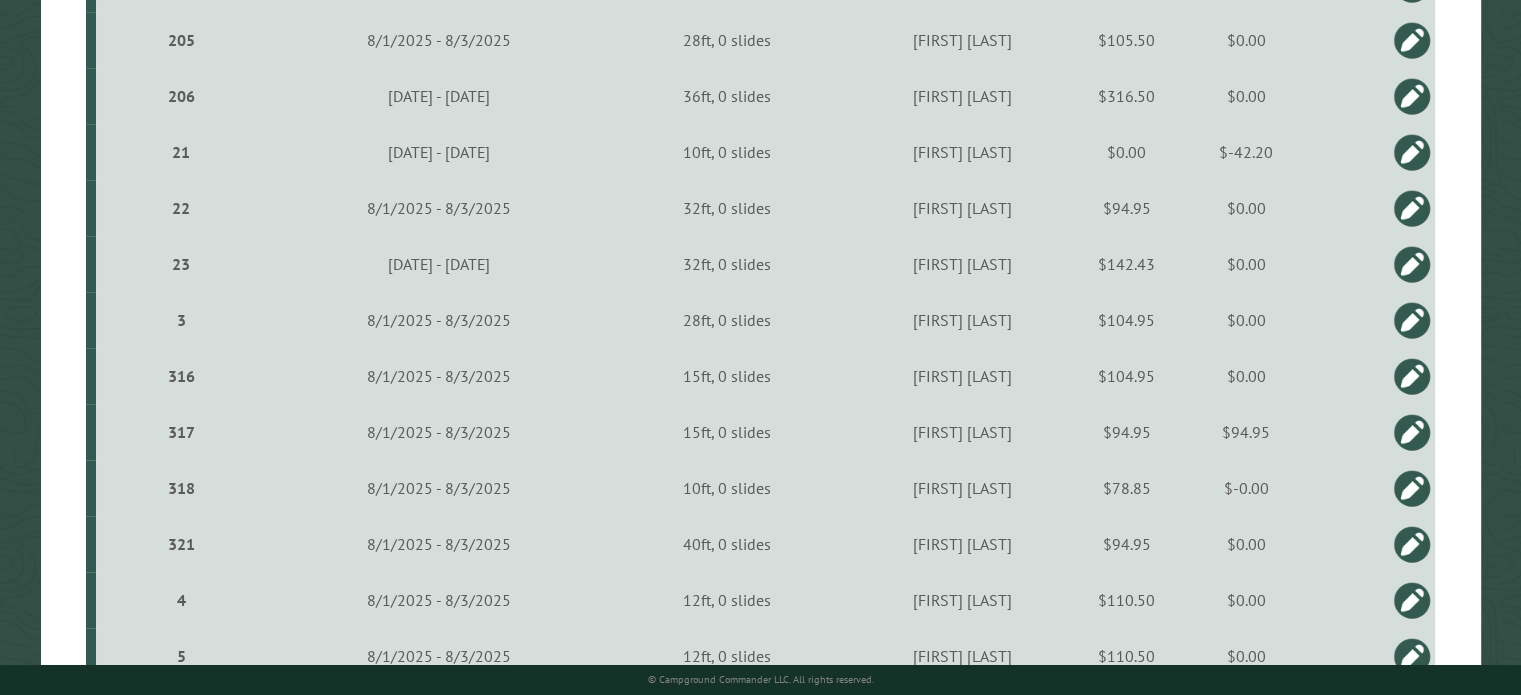 click on "317" at bounding box center (181, 432) 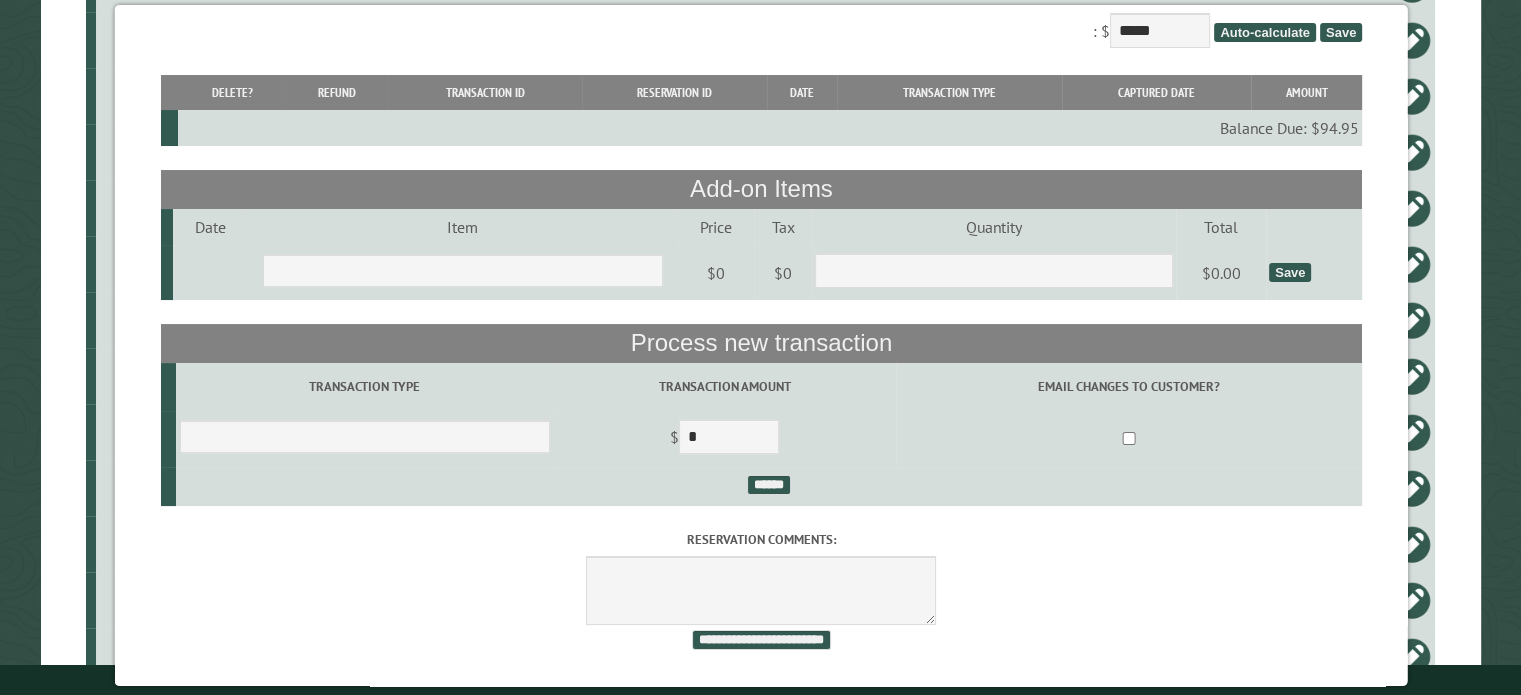 scroll, scrollTop: 164, scrollLeft: 0, axis: vertical 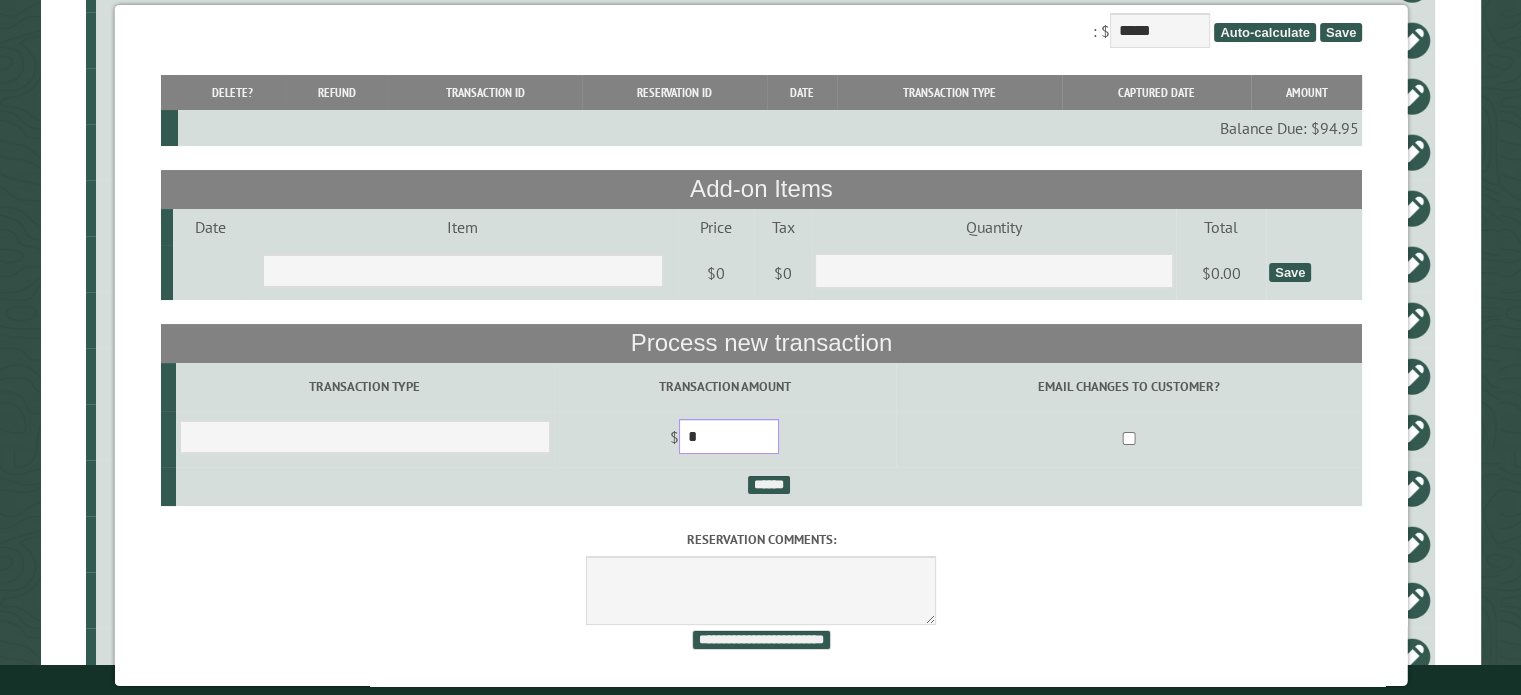 click on "*" at bounding box center [728, 436] 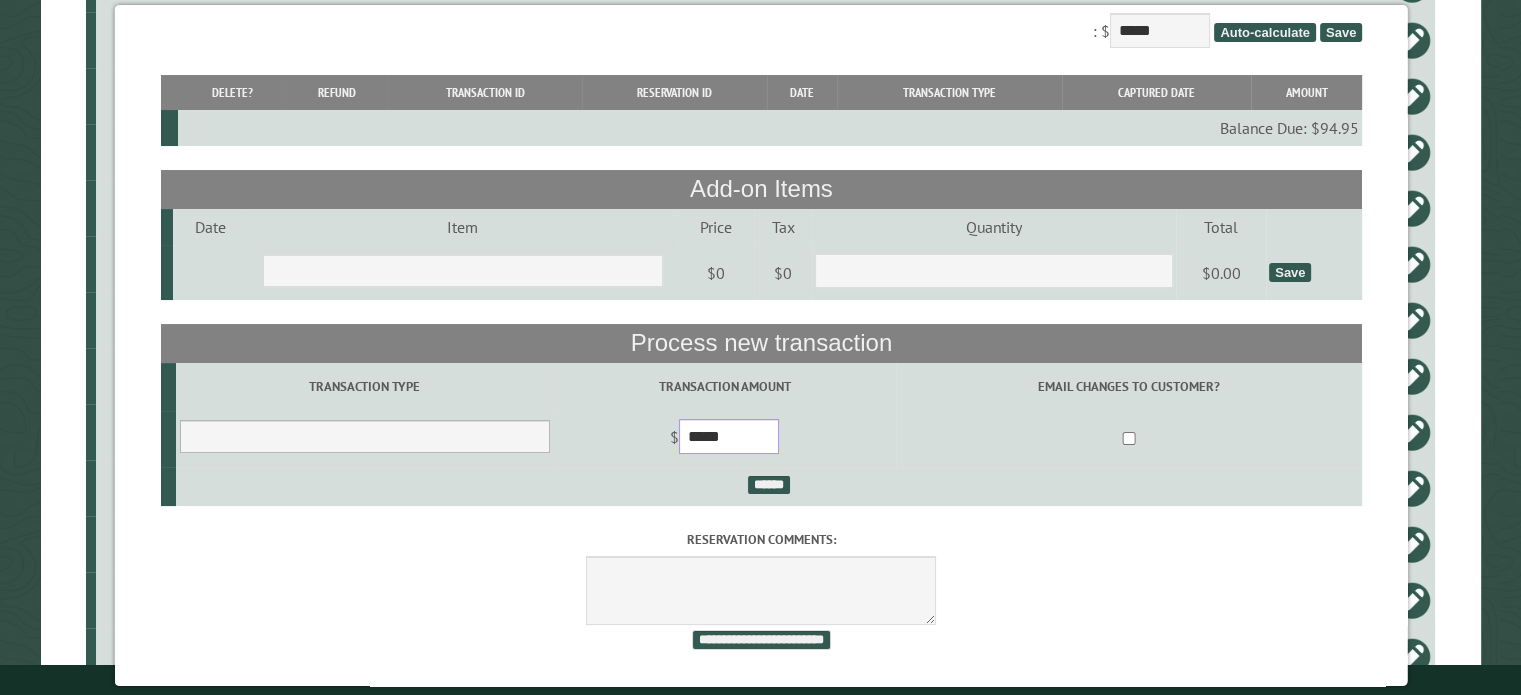 type on "*****" 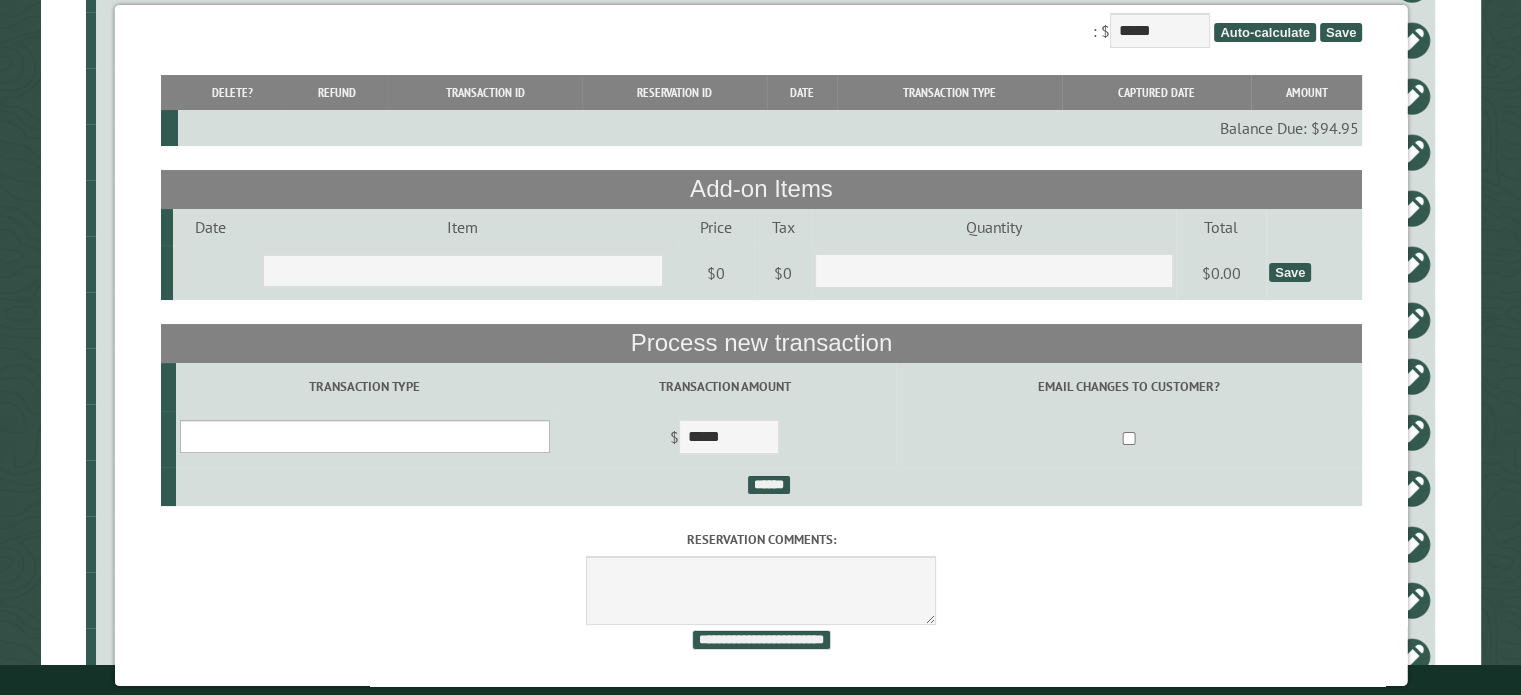 click on "**********" at bounding box center (364, 436) 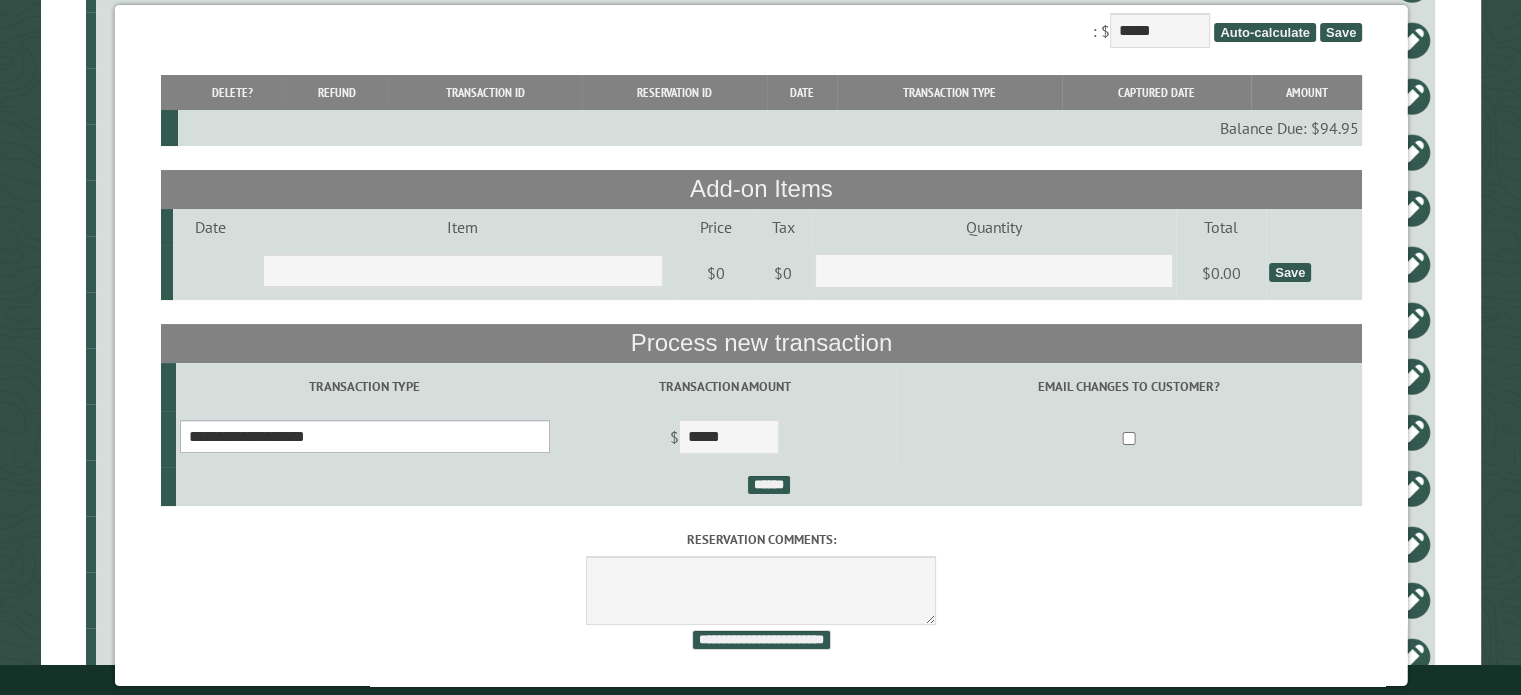 scroll, scrollTop: 164, scrollLeft: 0, axis: vertical 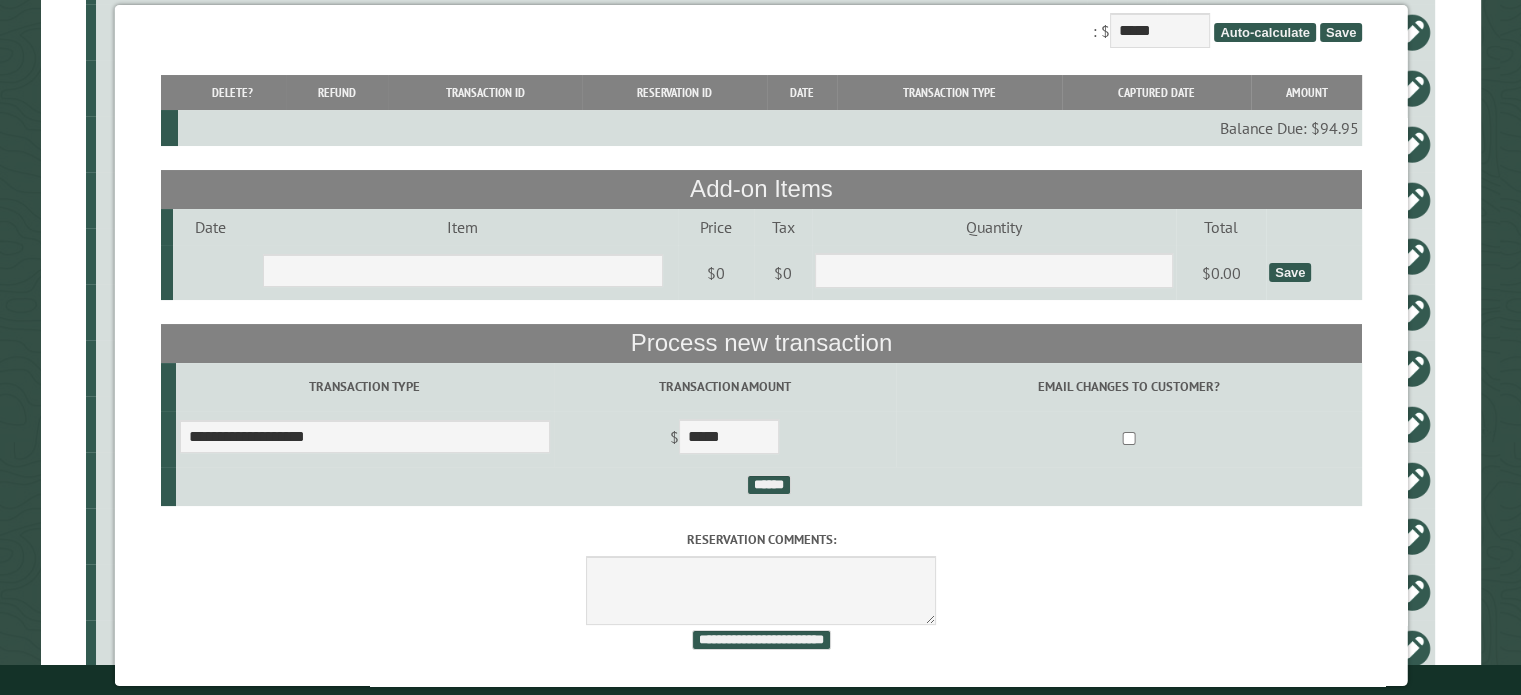 drag, startPoint x: 1071, startPoint y: 567, endPoint x: 1015, endPoint y: 573, distance: 56.32051 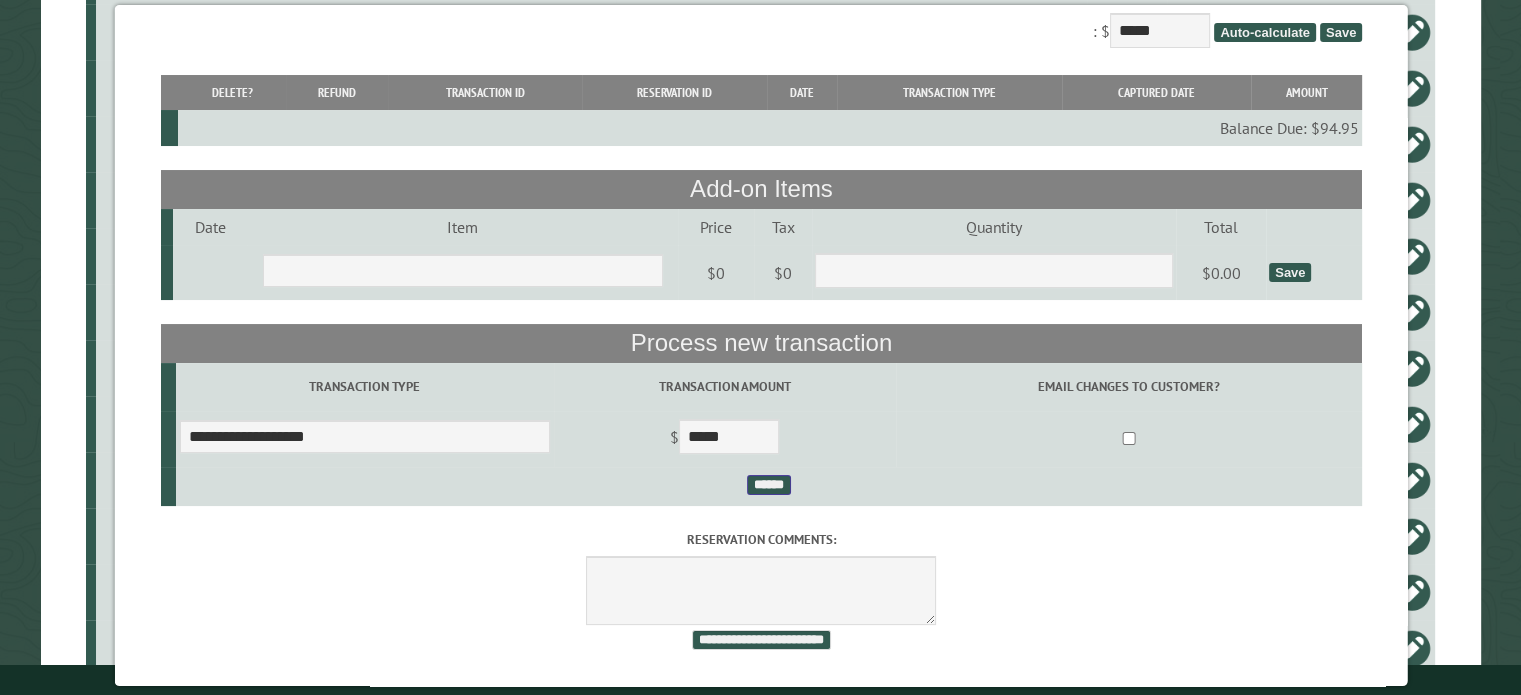 click on "******" at bounding box center (768, 485) 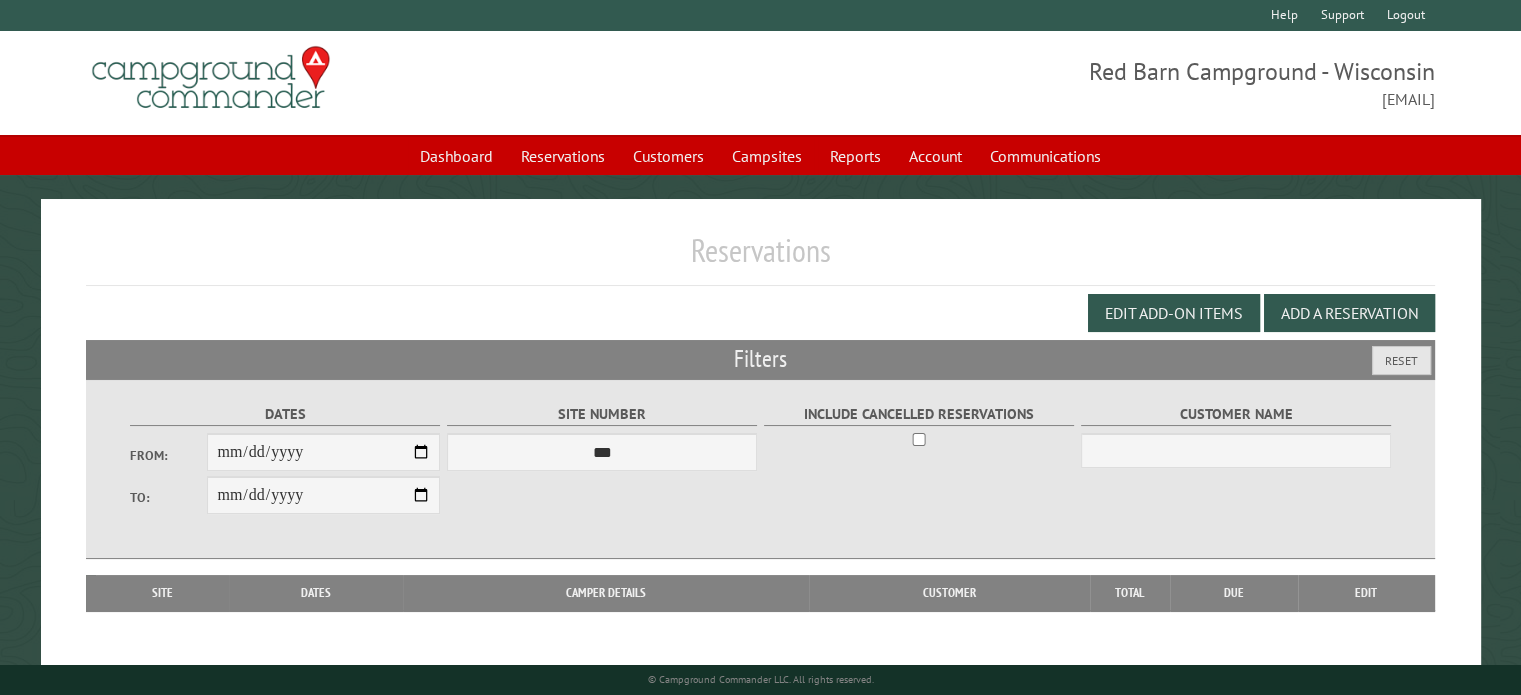 scroll, scrollTop: 108, scrollLeft: 0, axis: vertical 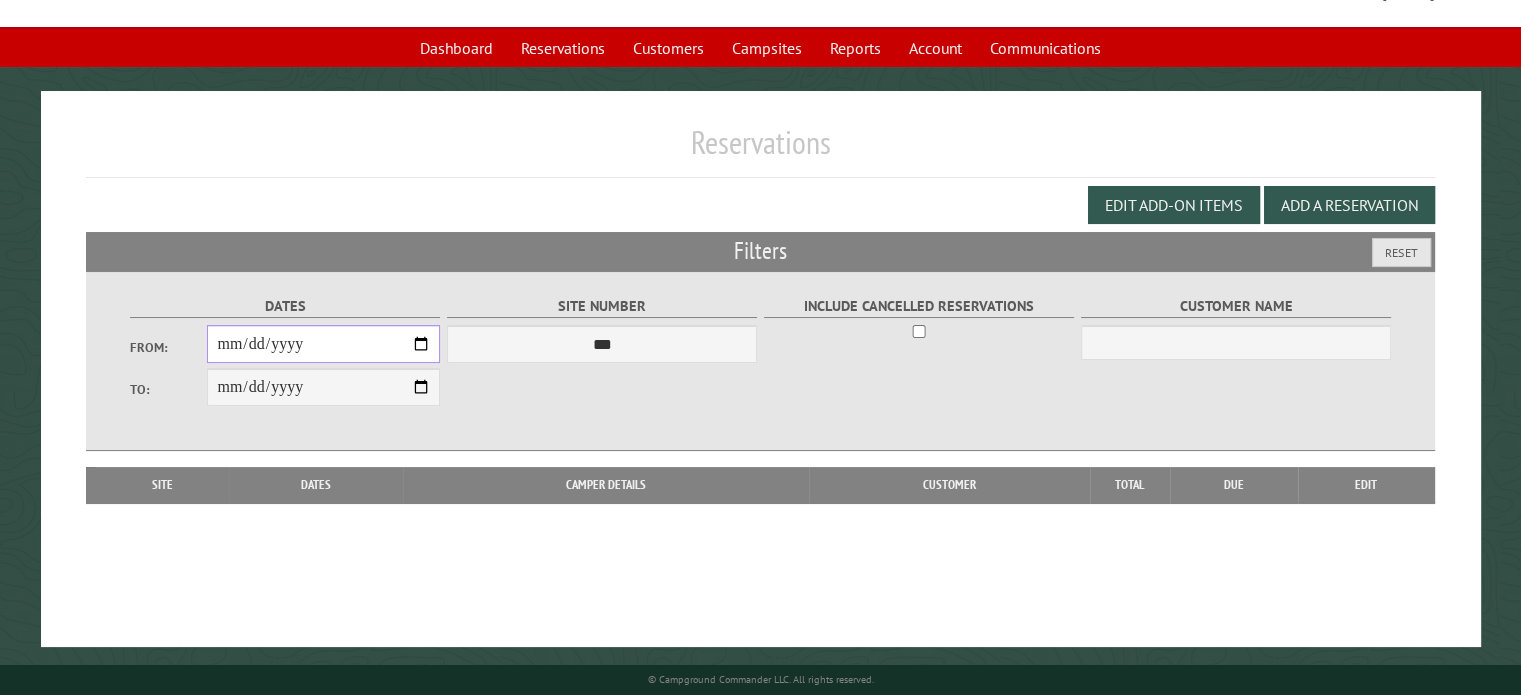 click on "**********" at bounding box center (323, 344) 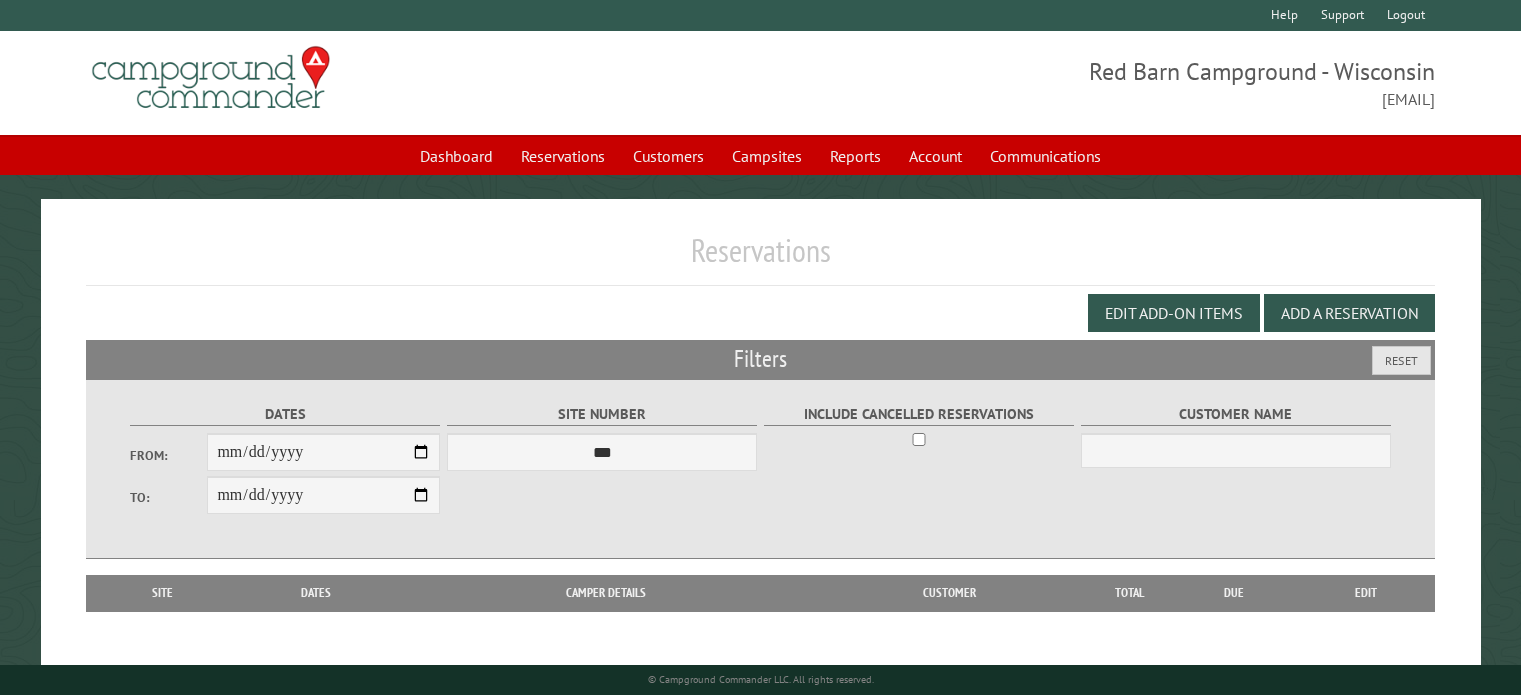 scroll, scrollTop: 108, scrollLeft: 0, axis: vertical 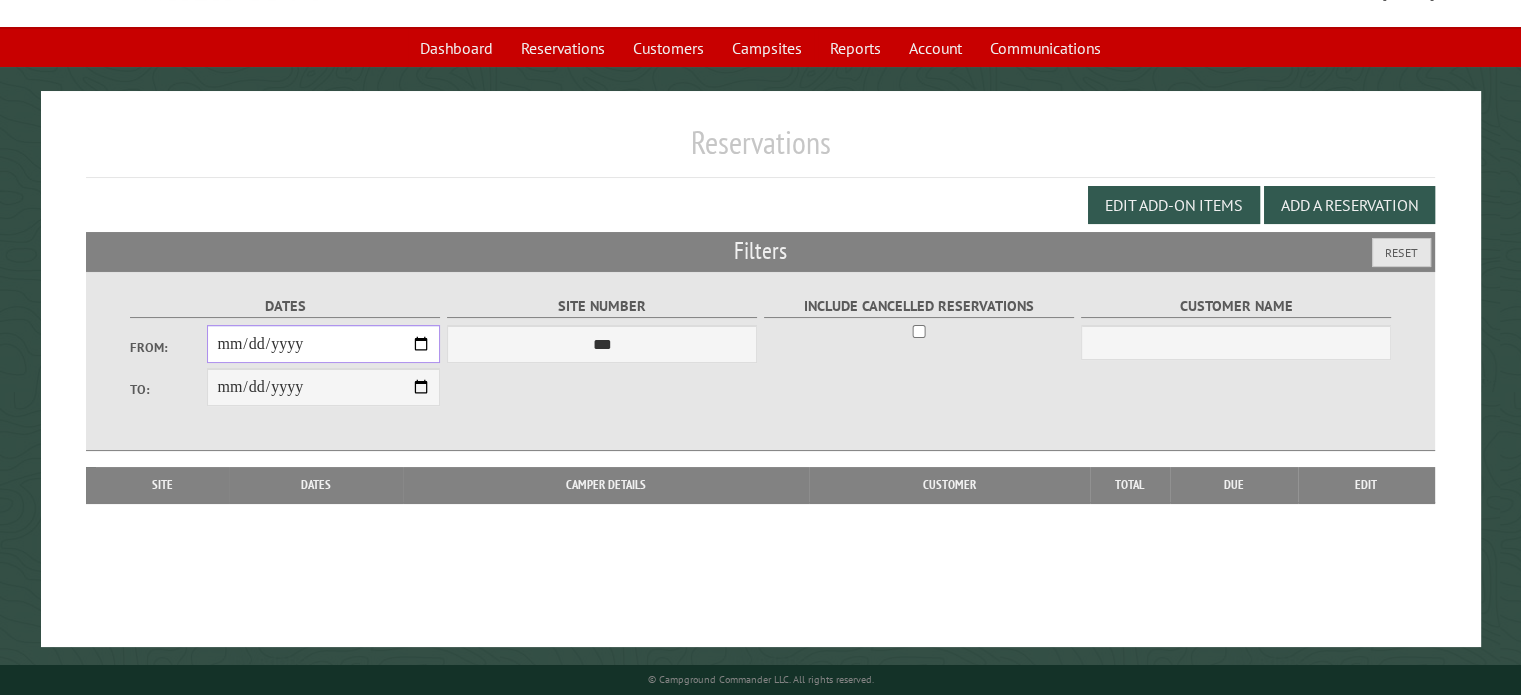 click on "From:" at bounding box center [323, 344] 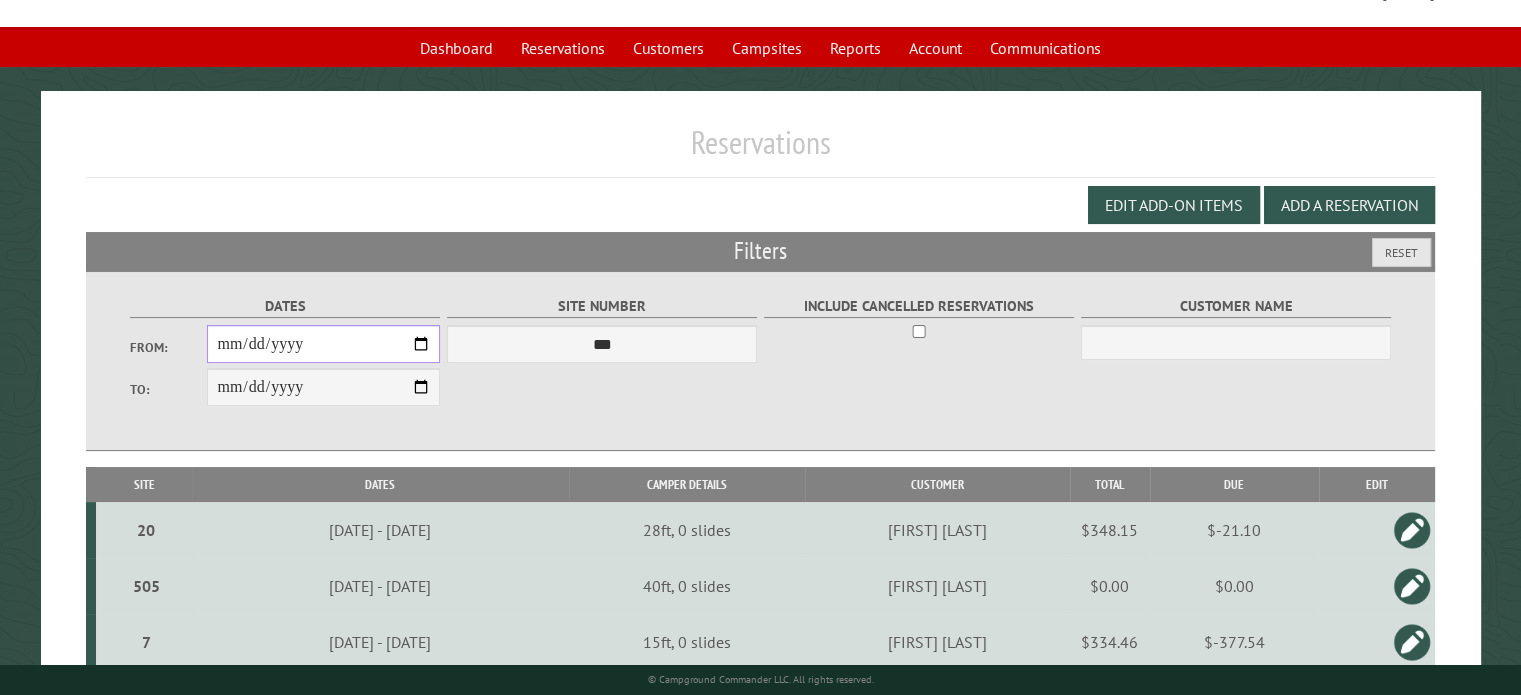 scroll, scrollTop: 188, scrollLeft: 0, axis: vertical 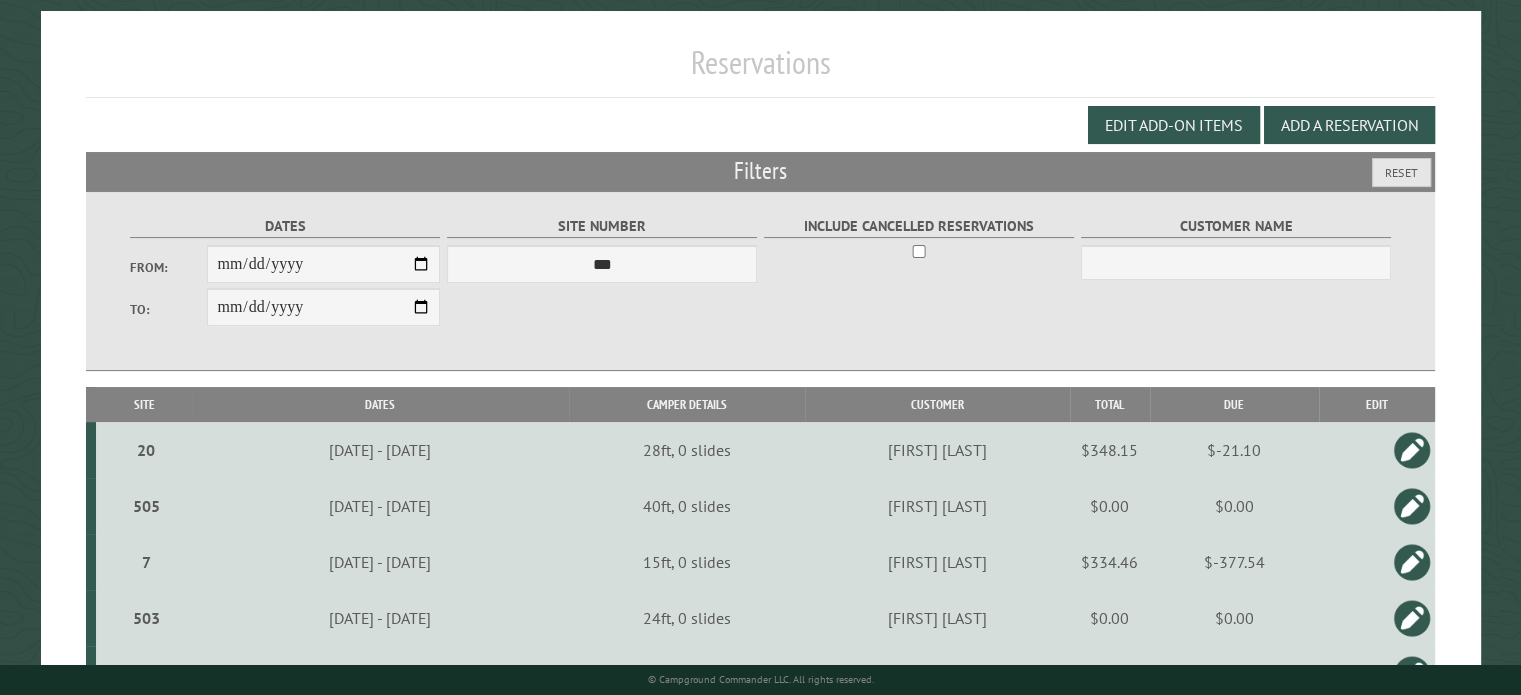 click on "Site" at bounding box center (144, 404) 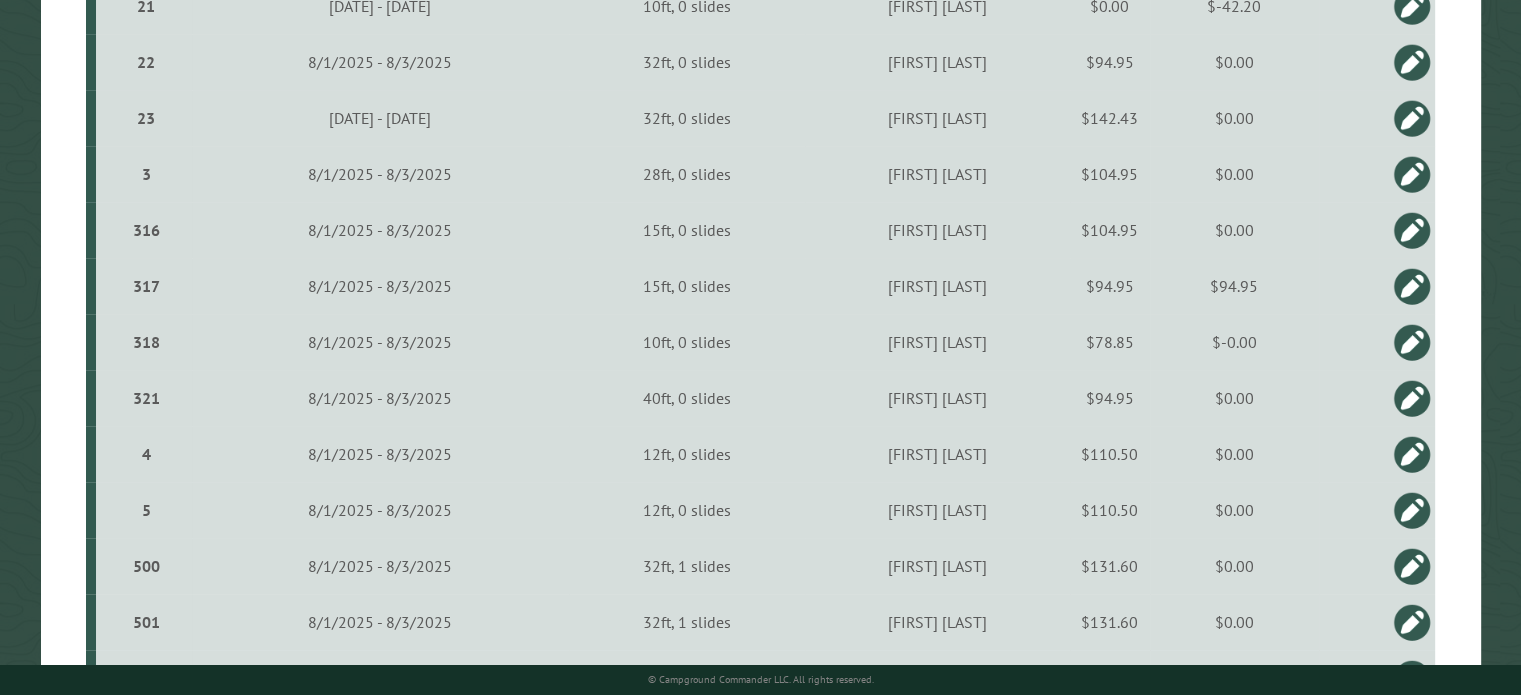 scroll, scrollTop: 1696, scrollLeft: 0, axis: vertical 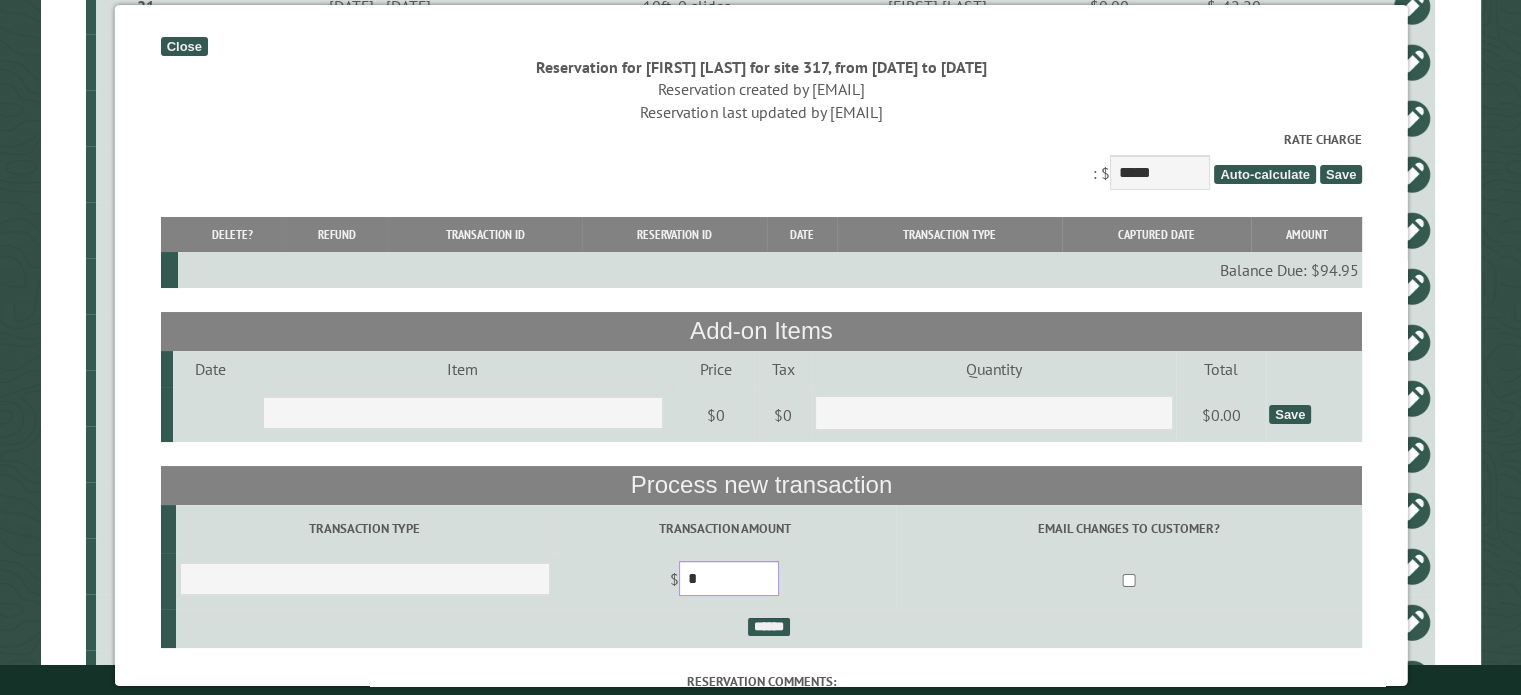 click on "*" at bounding box center [728, 578] 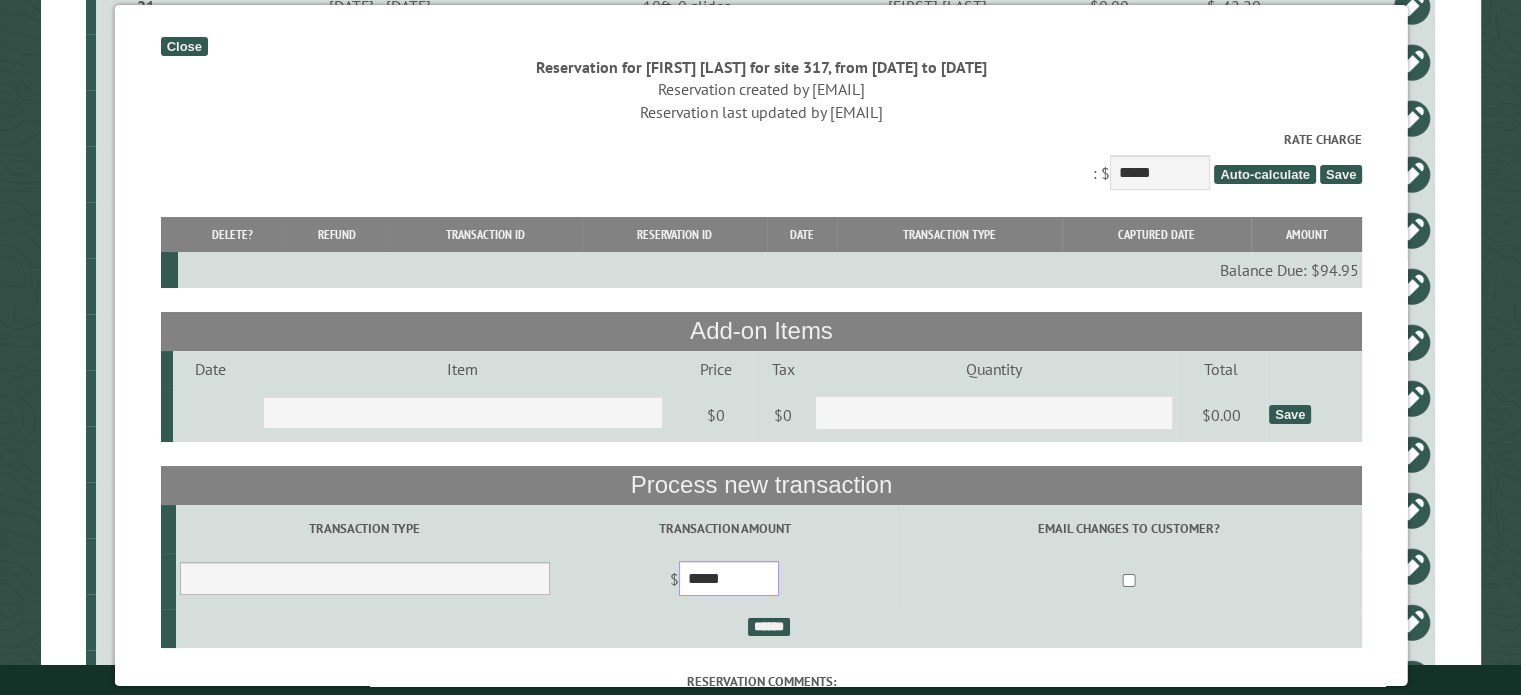 type on "*****" 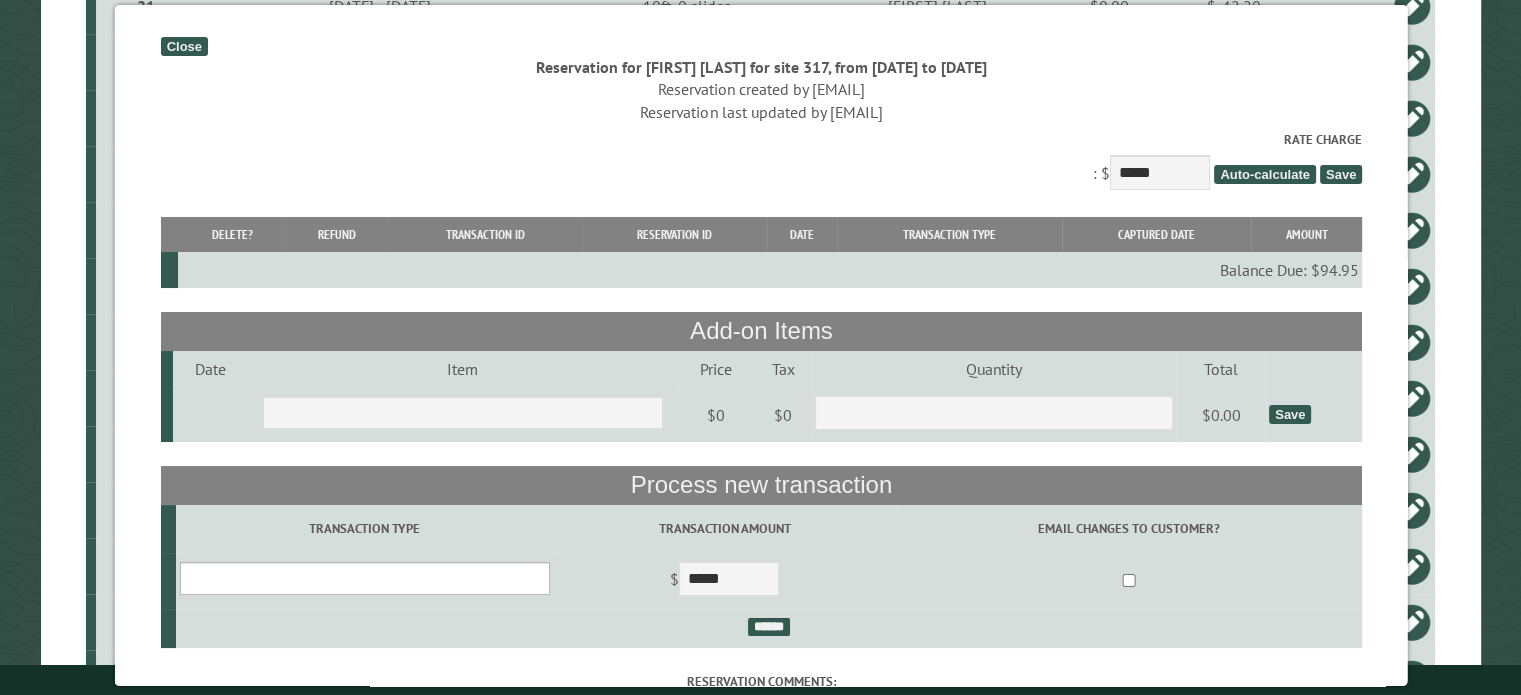 click on "**********" at bounding box center (364, 578) 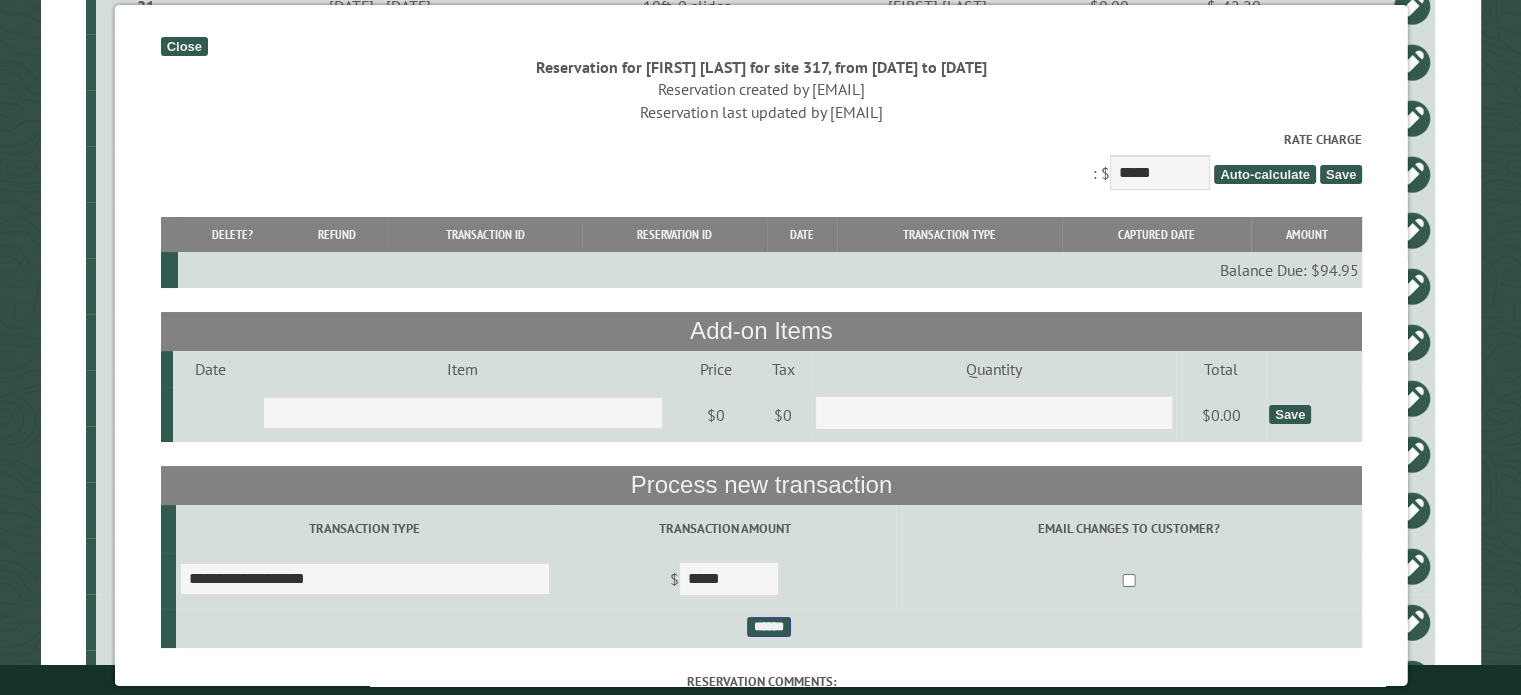 click on "******" at bounding box center (768, 627) 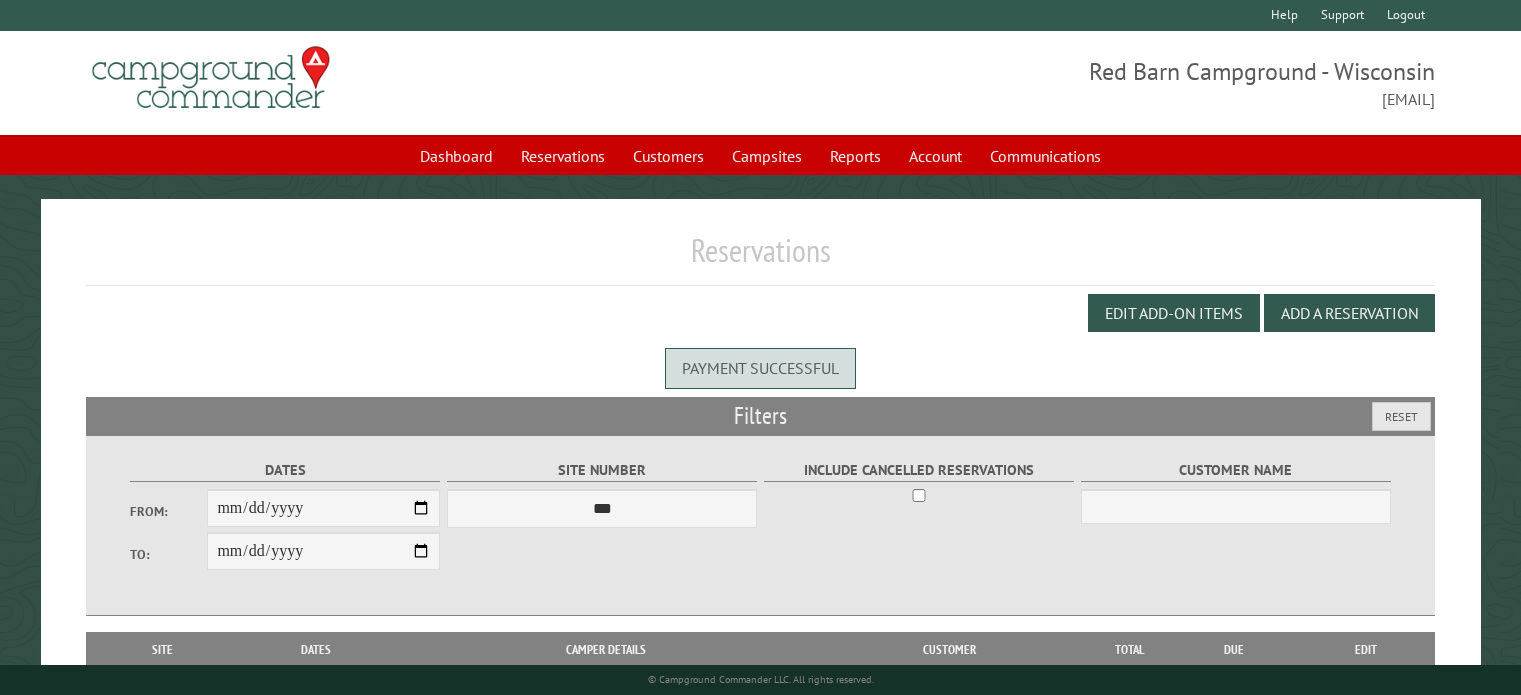 scroll, scrollTop: 0, scrollLeft: 0, axis: both 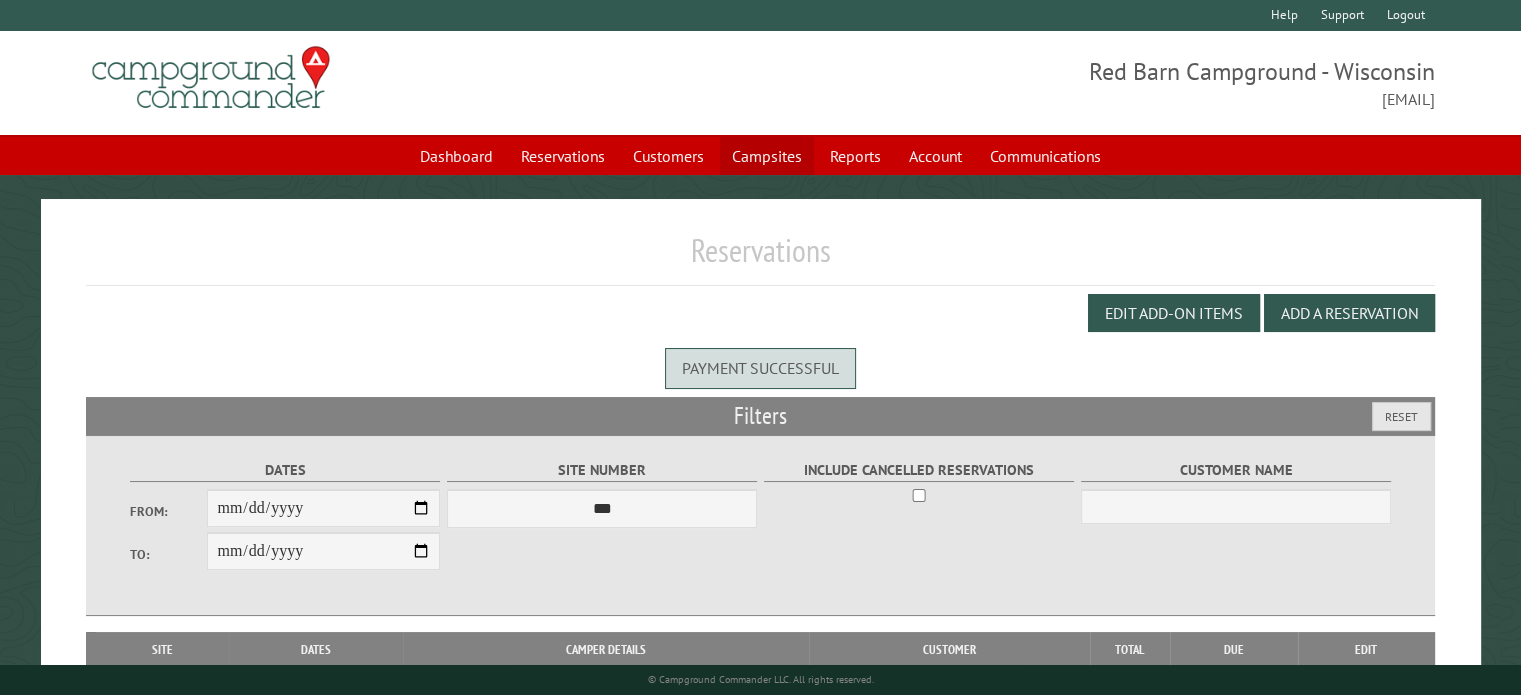 click on "Campsites" at bounding box center (767, 156) 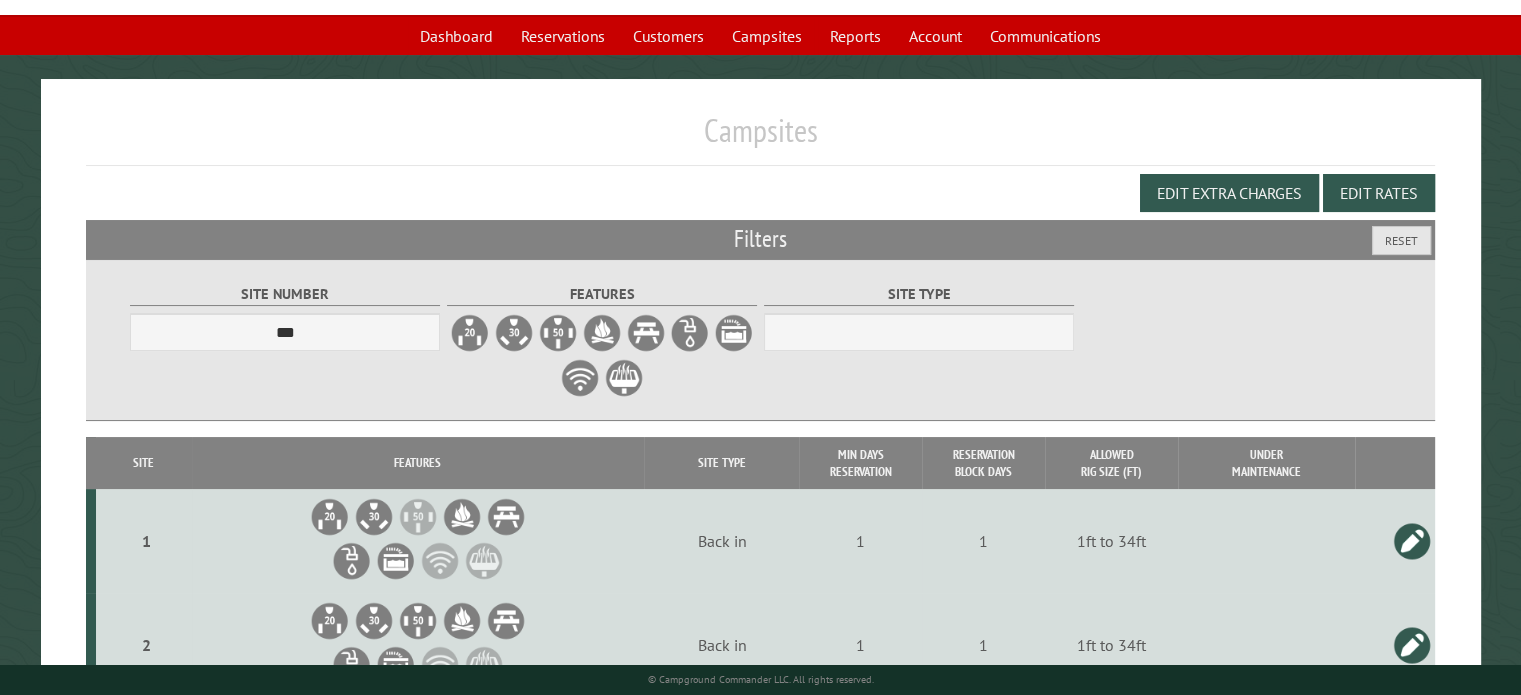 scroll, scrollTop: 0, scrollLeft: 0, axis: both 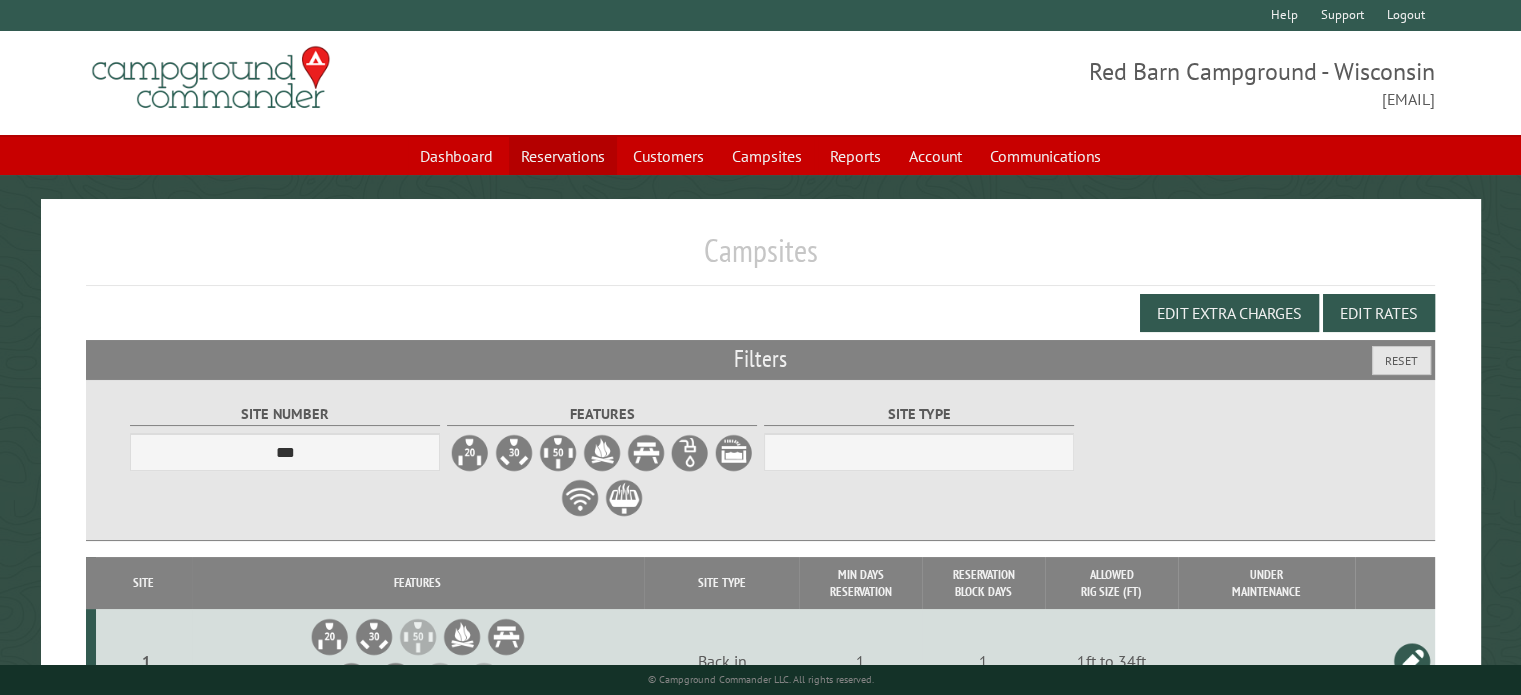 click on "Reservations" at bounding box center [563, 156] 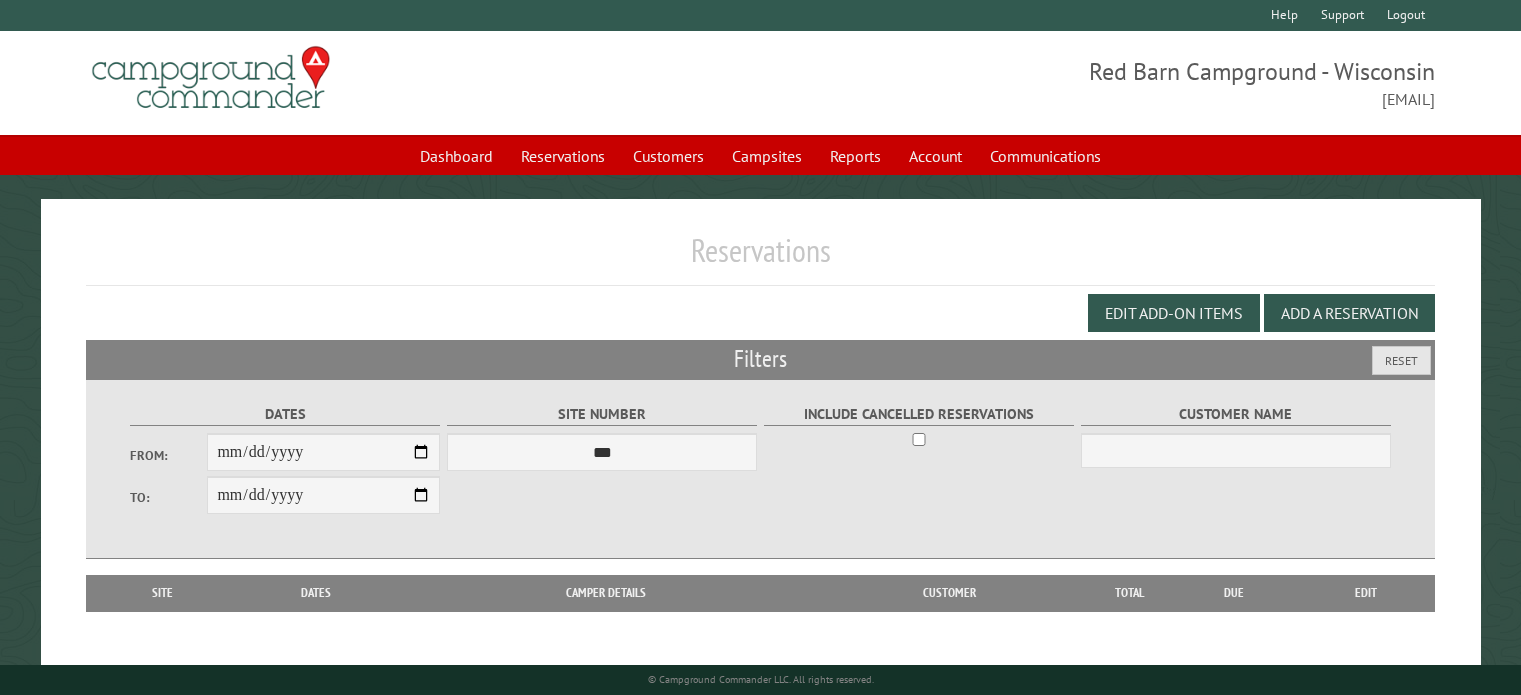 scroll, scrollTop: 0, scrollLeft: 0, axis: both 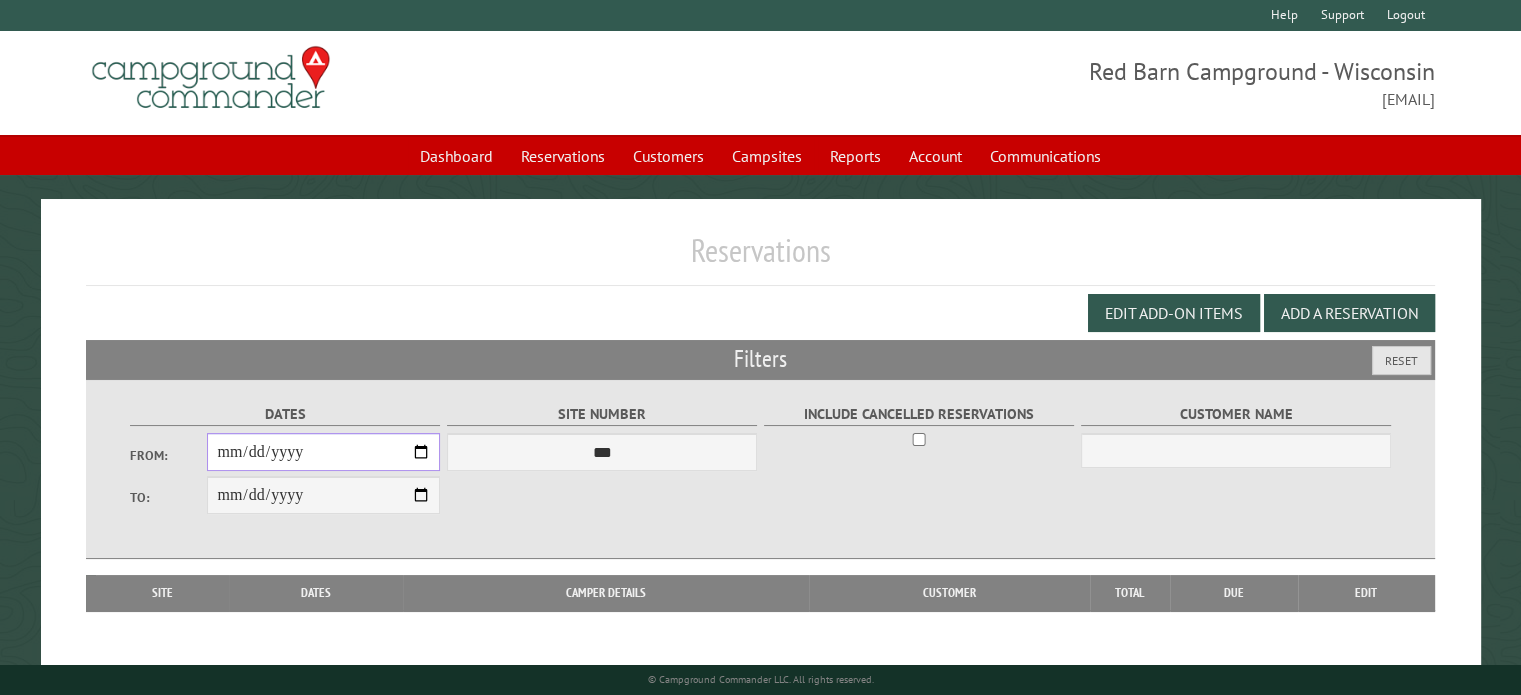 click on "From:" at bounding box center [323, 452] 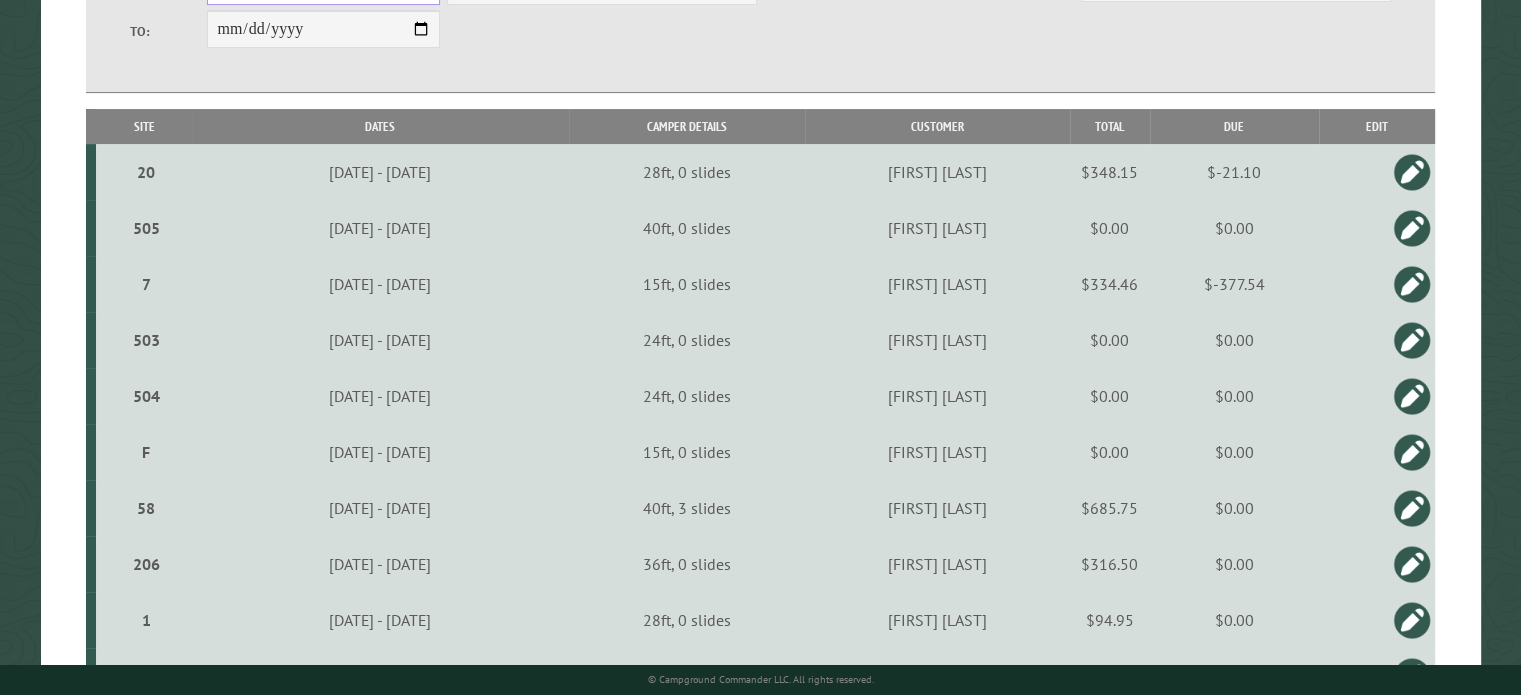 scroll, scrollTop: 474, scrollLeft: 0, axis: vertical 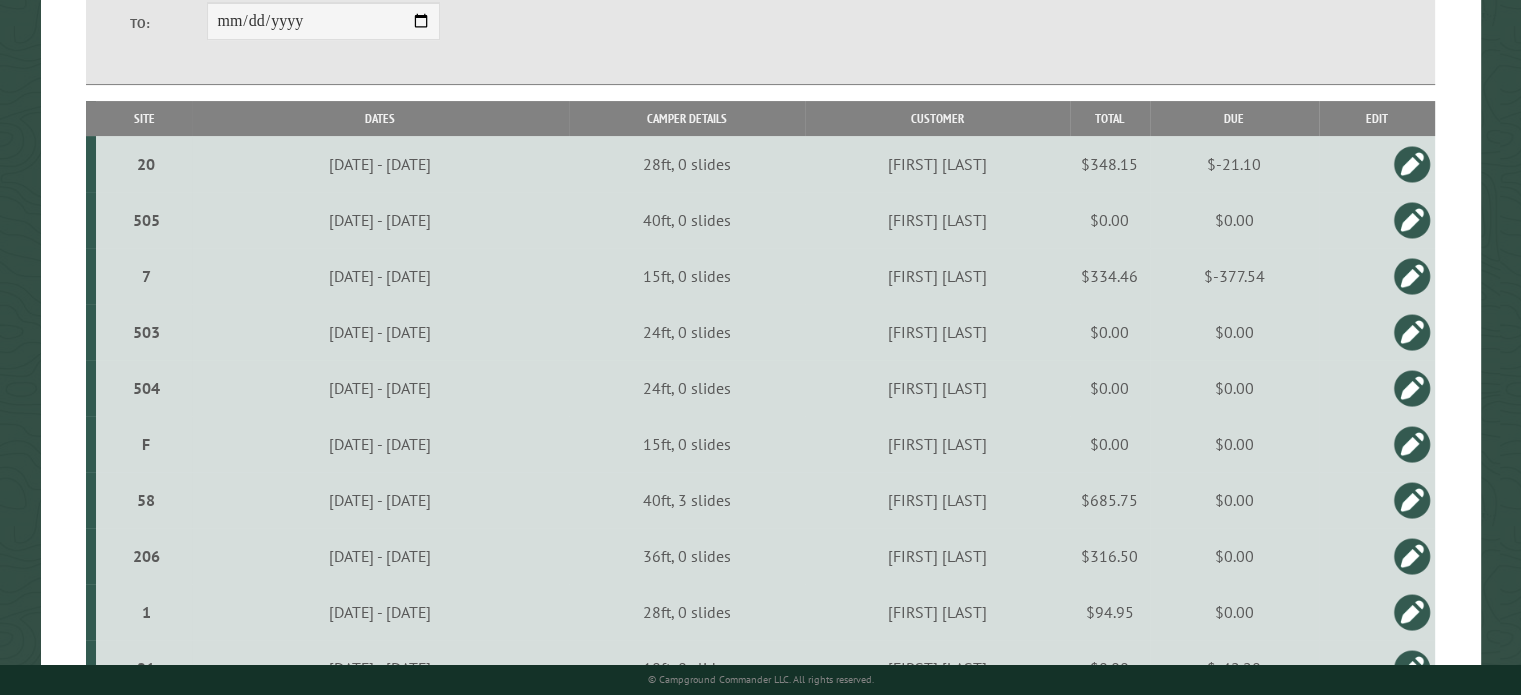 click on "Site" at bounding box center [144, 118] 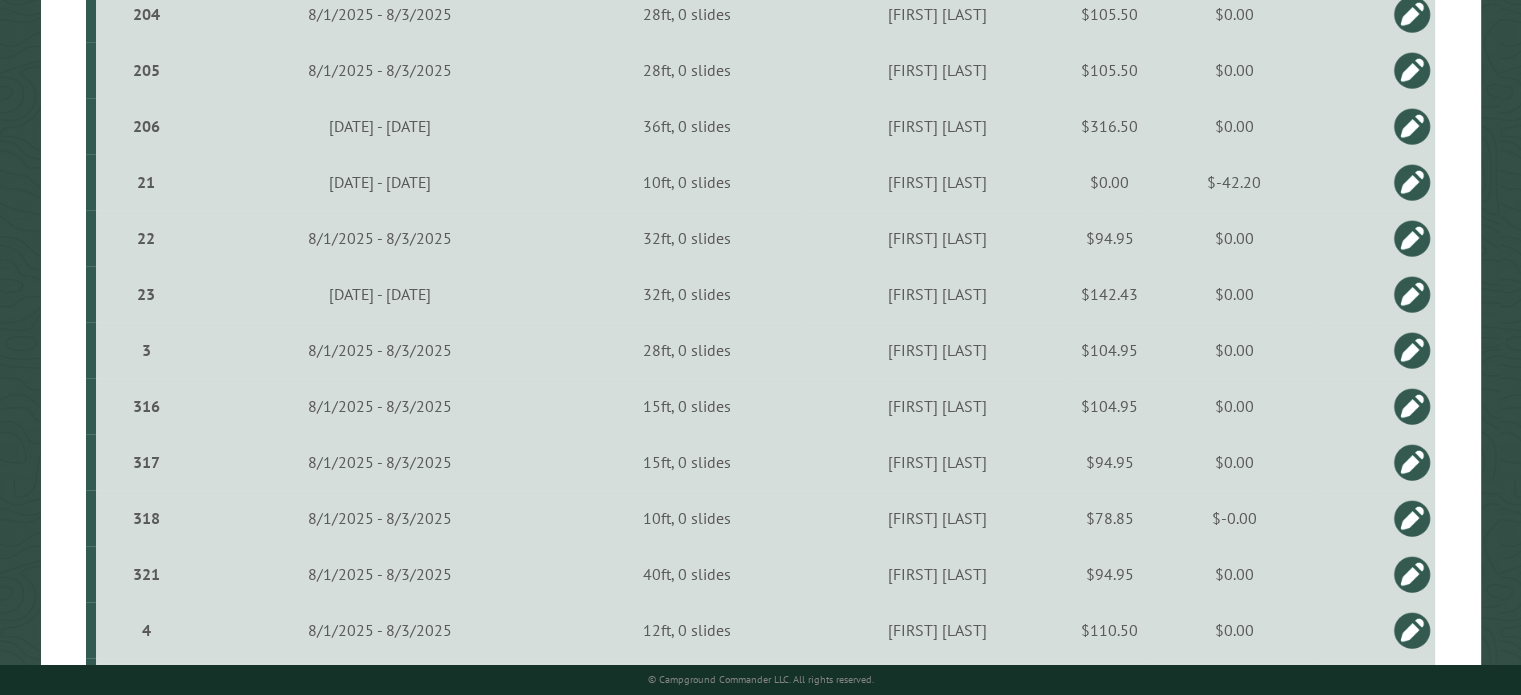 scroll, scrollTop: 1536, scrollLeft: 0, axis: vertical 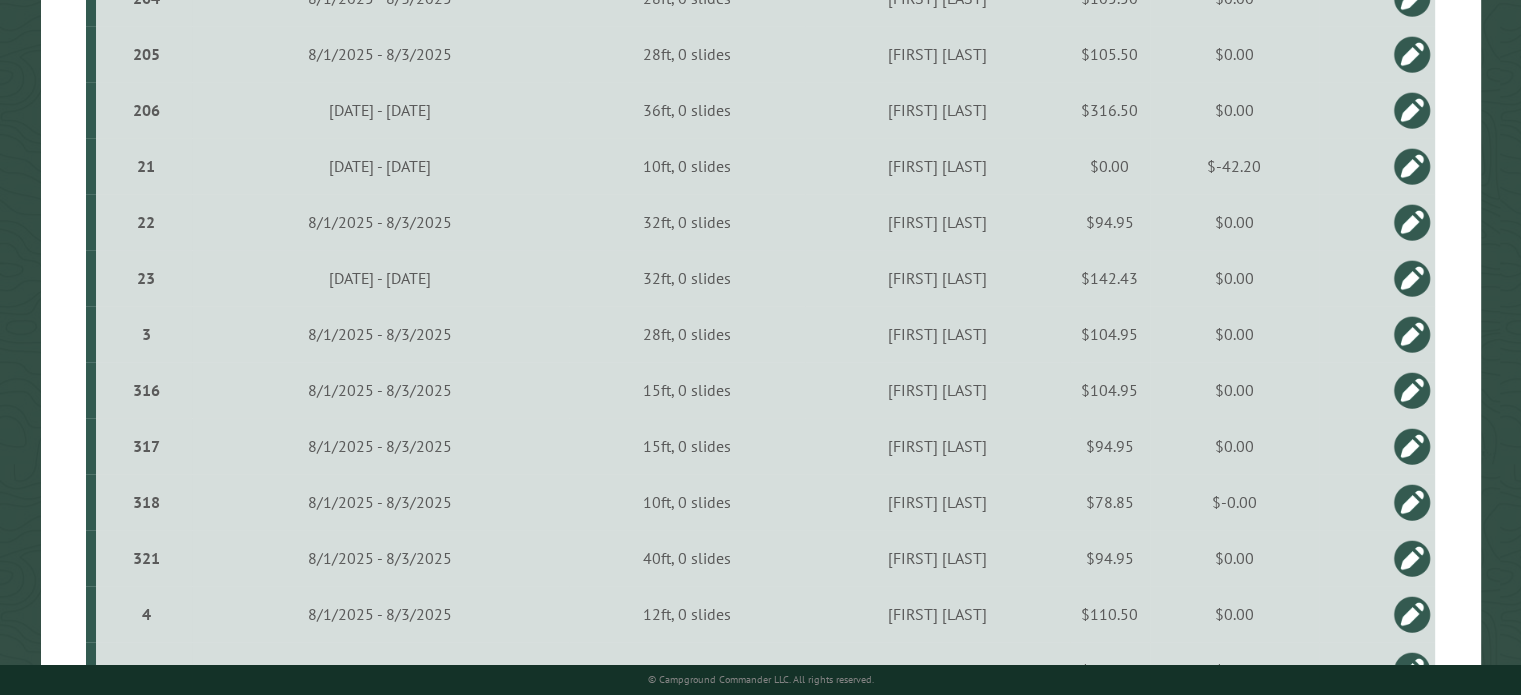 click on "$104.95" at bounding box center (1110, 390) 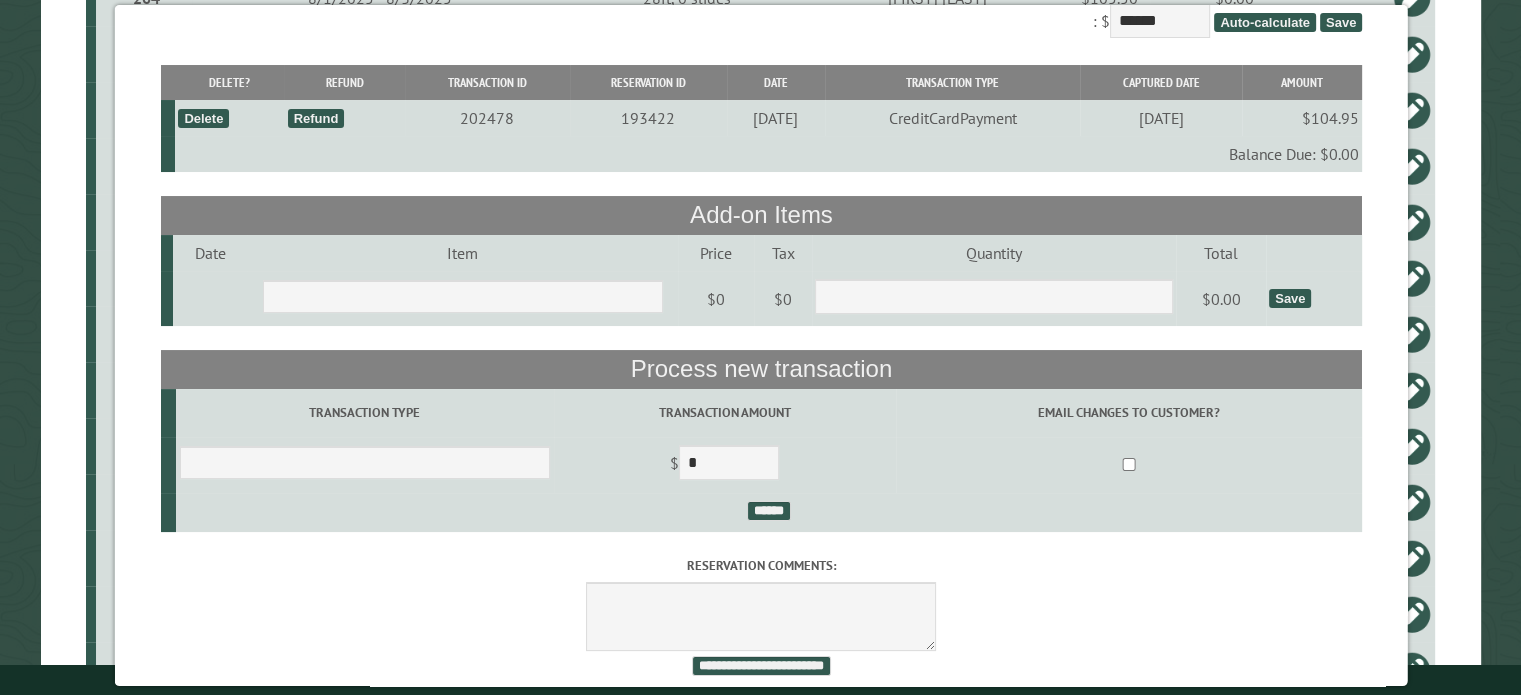 scroll, scrollTop: 201, scrollLeft: 0, axis: vertical 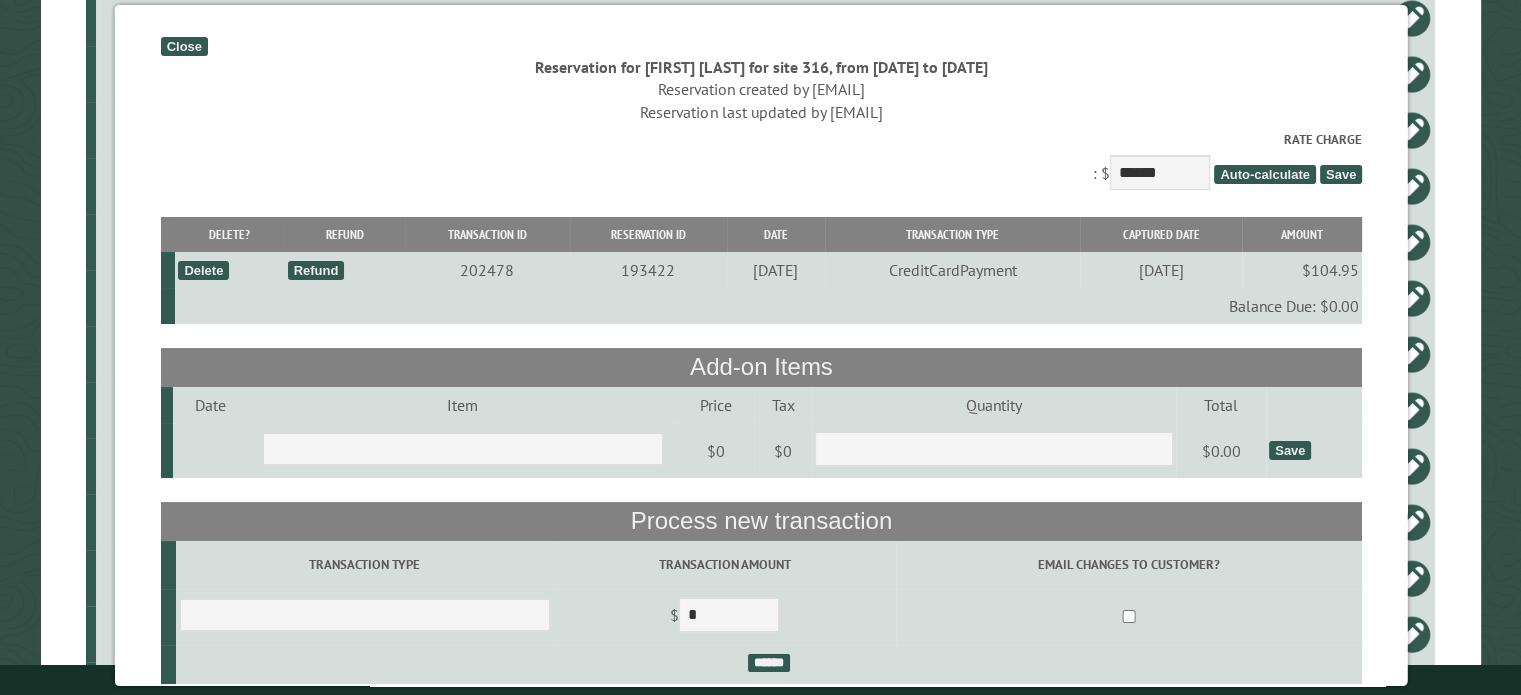 click on "Close" at bounding box center [183, 46] 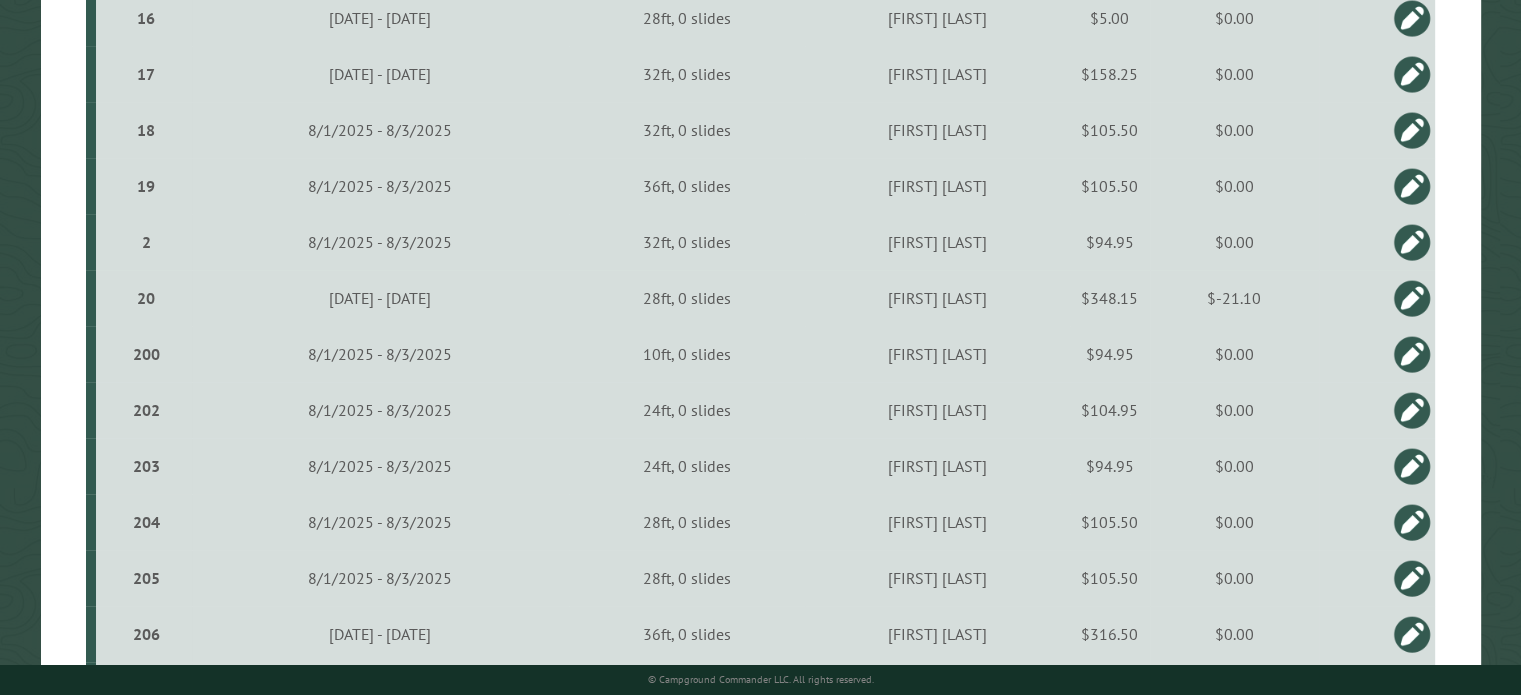 click on "$94.95" at bounding box center [1110, 242] 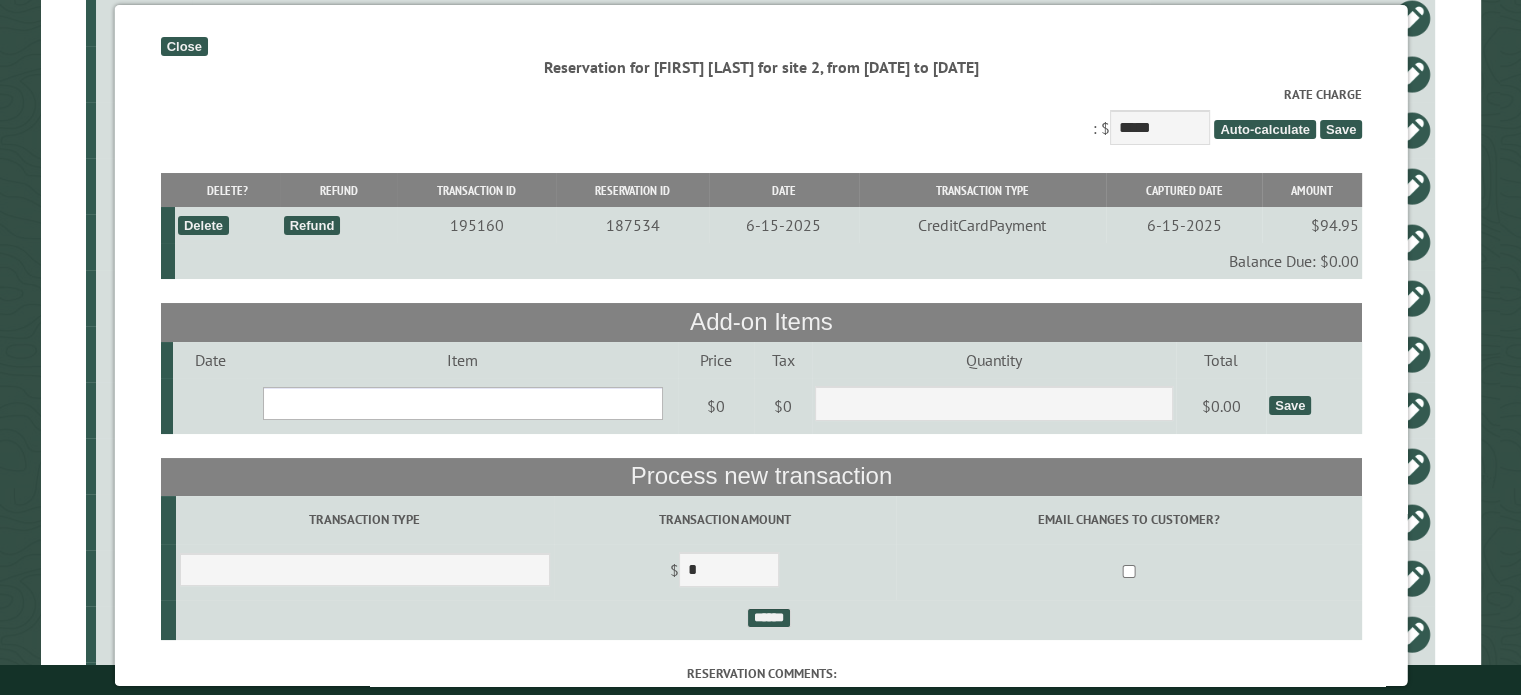 click on "**********" at bounding box center (462, 403) 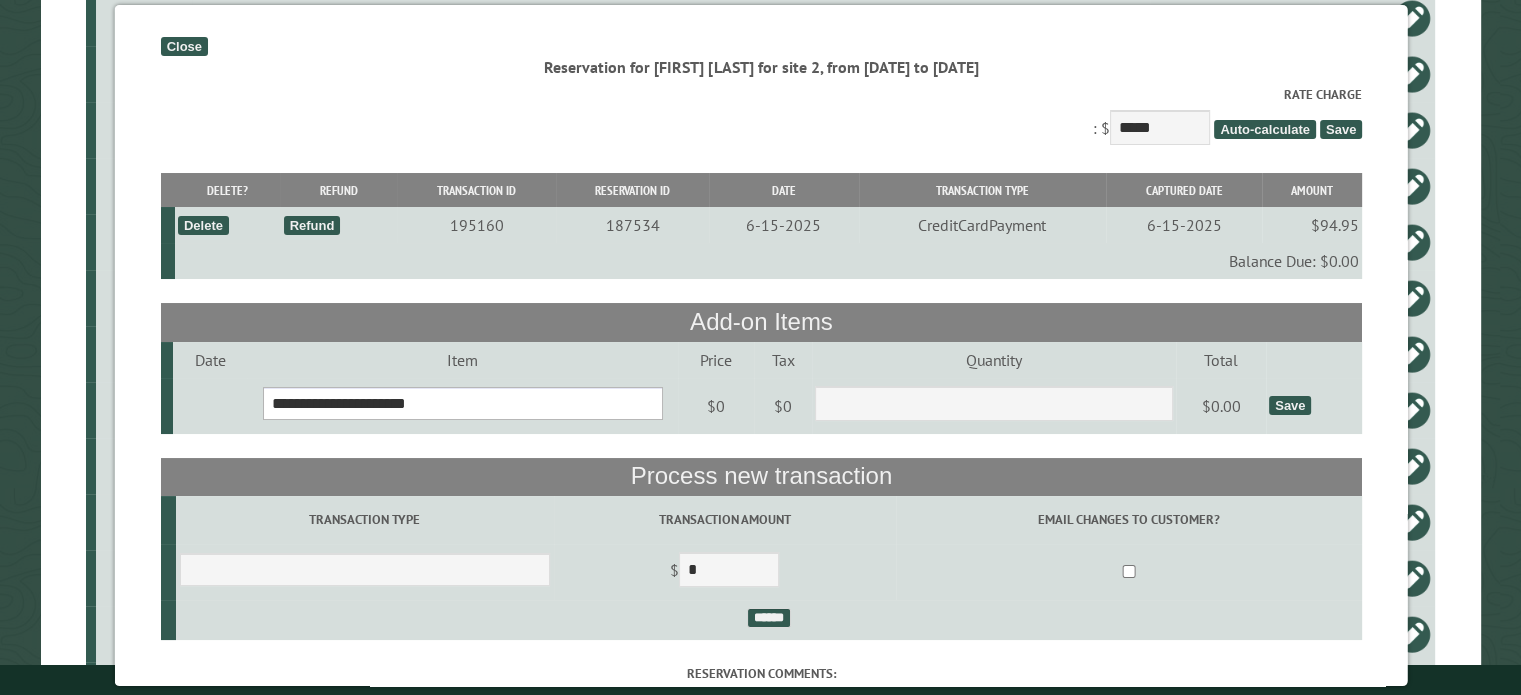click on "**********" at bounding box center [462, 403] 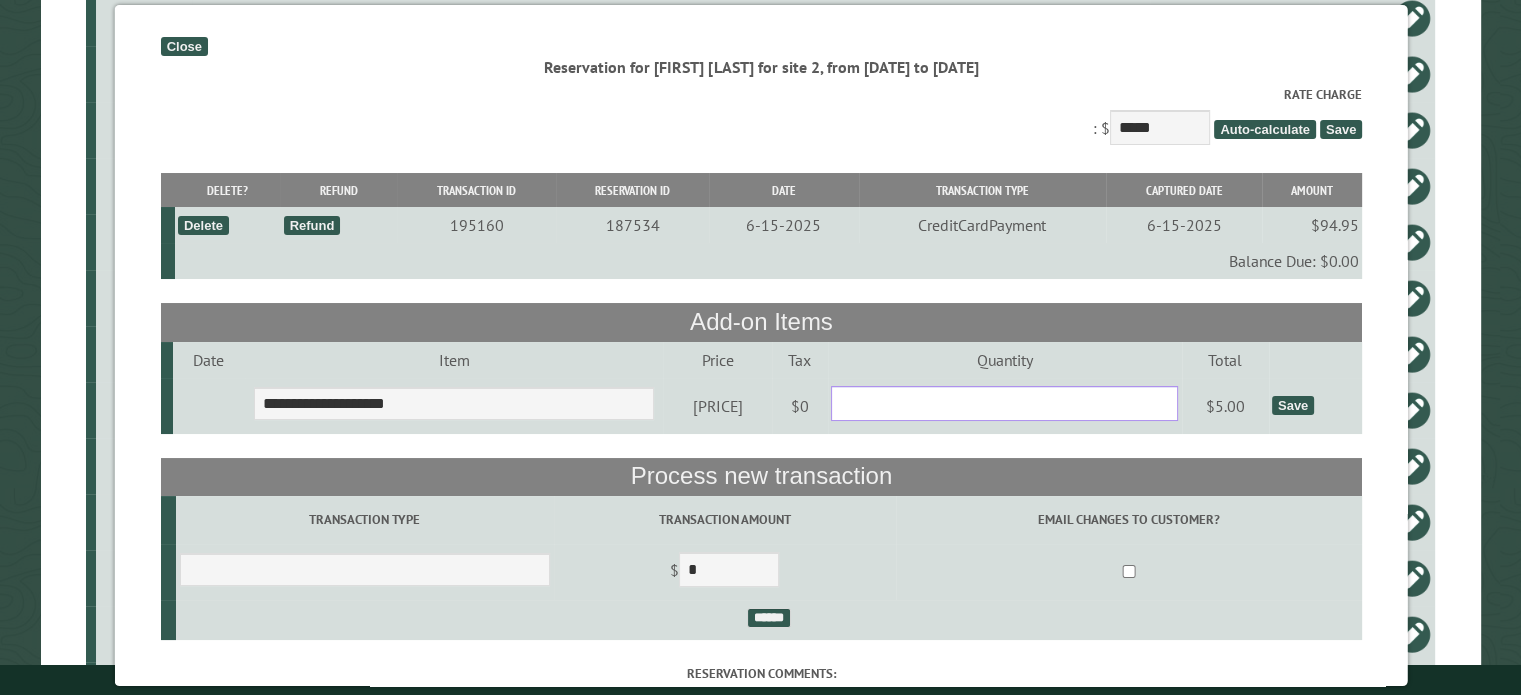 click on "*" at bounding box center [1003, 403] 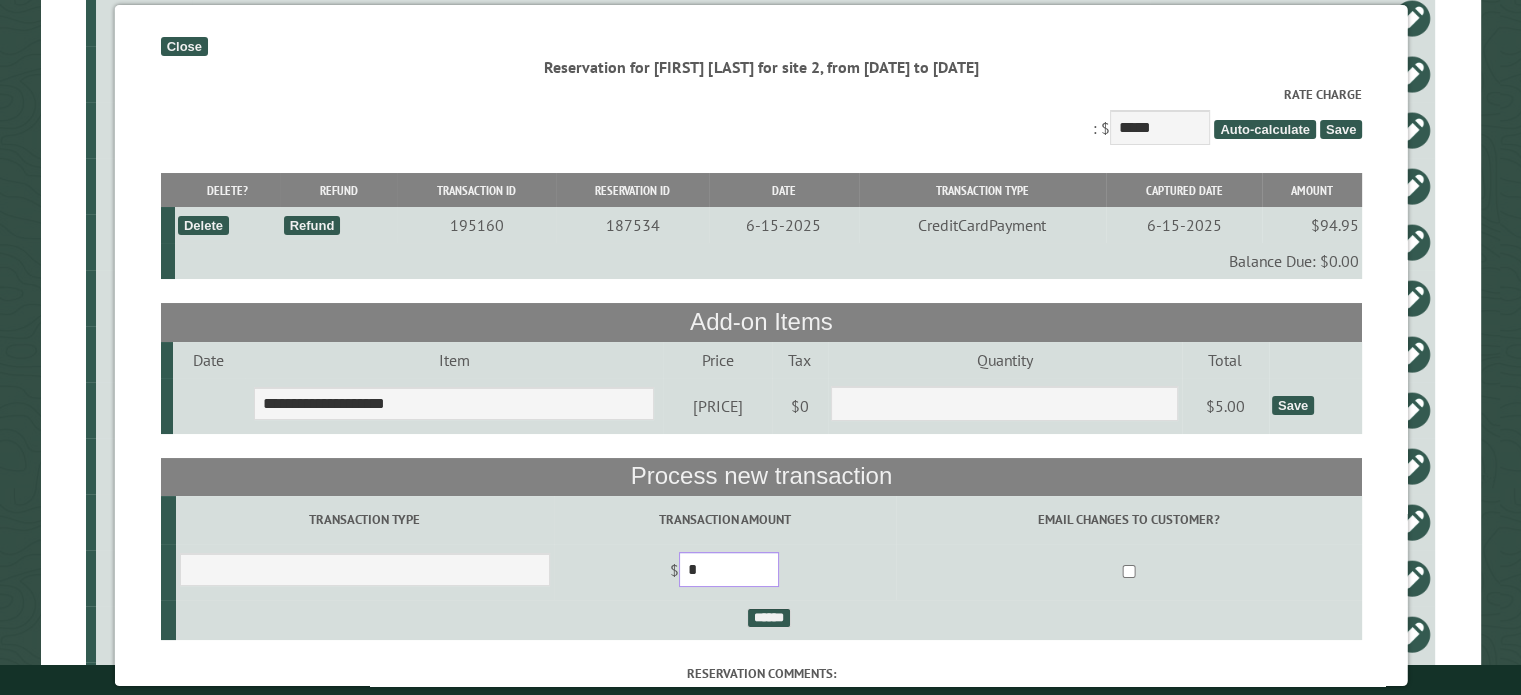 click on "*" at bounding box center [728, 569] 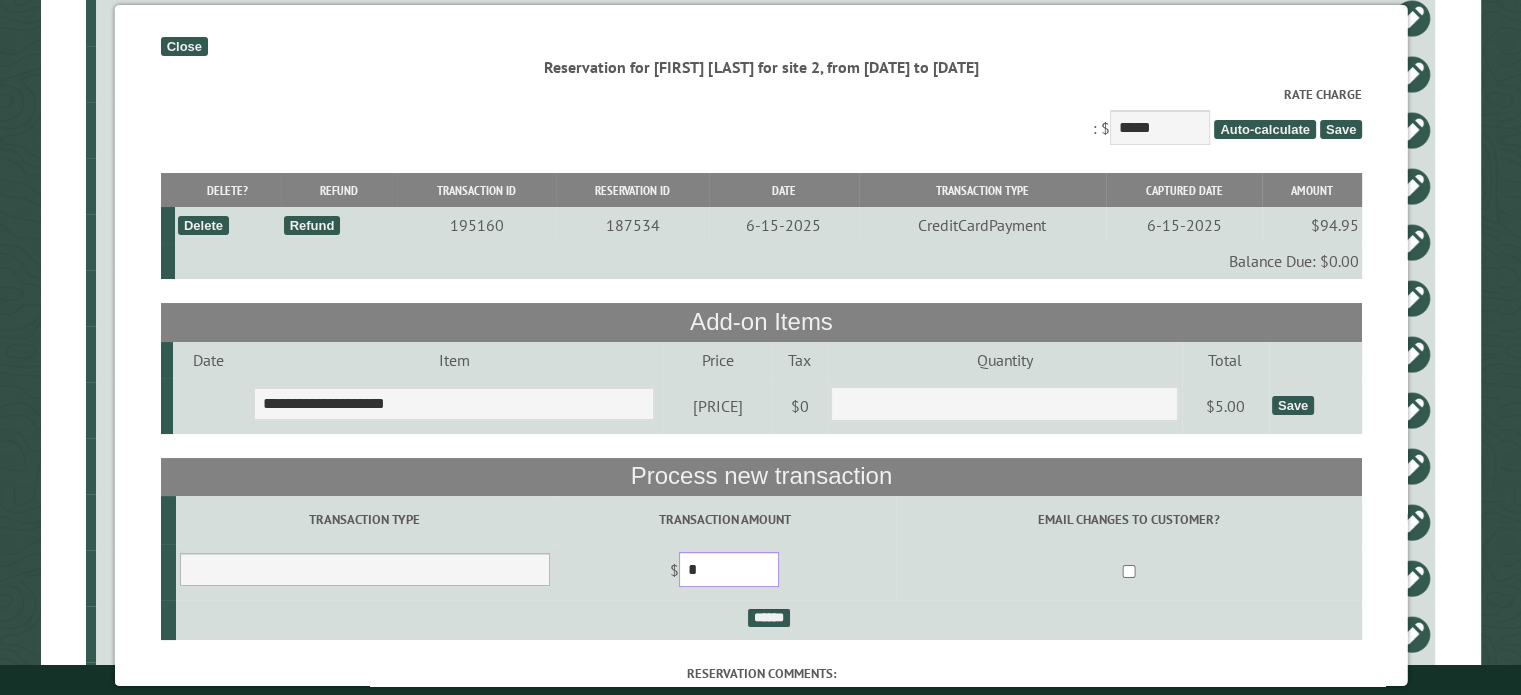 type on "*" 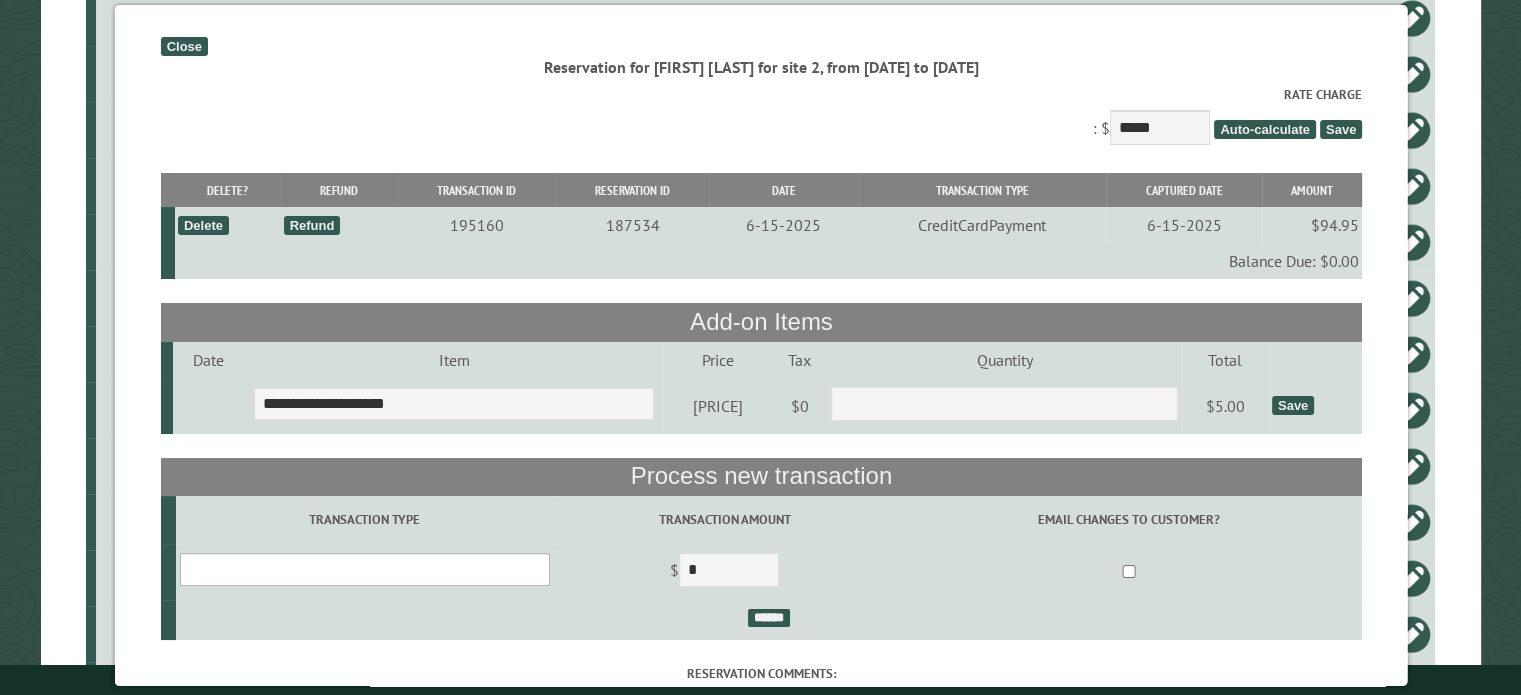 click on "**********" at bounding box center [364, 569] 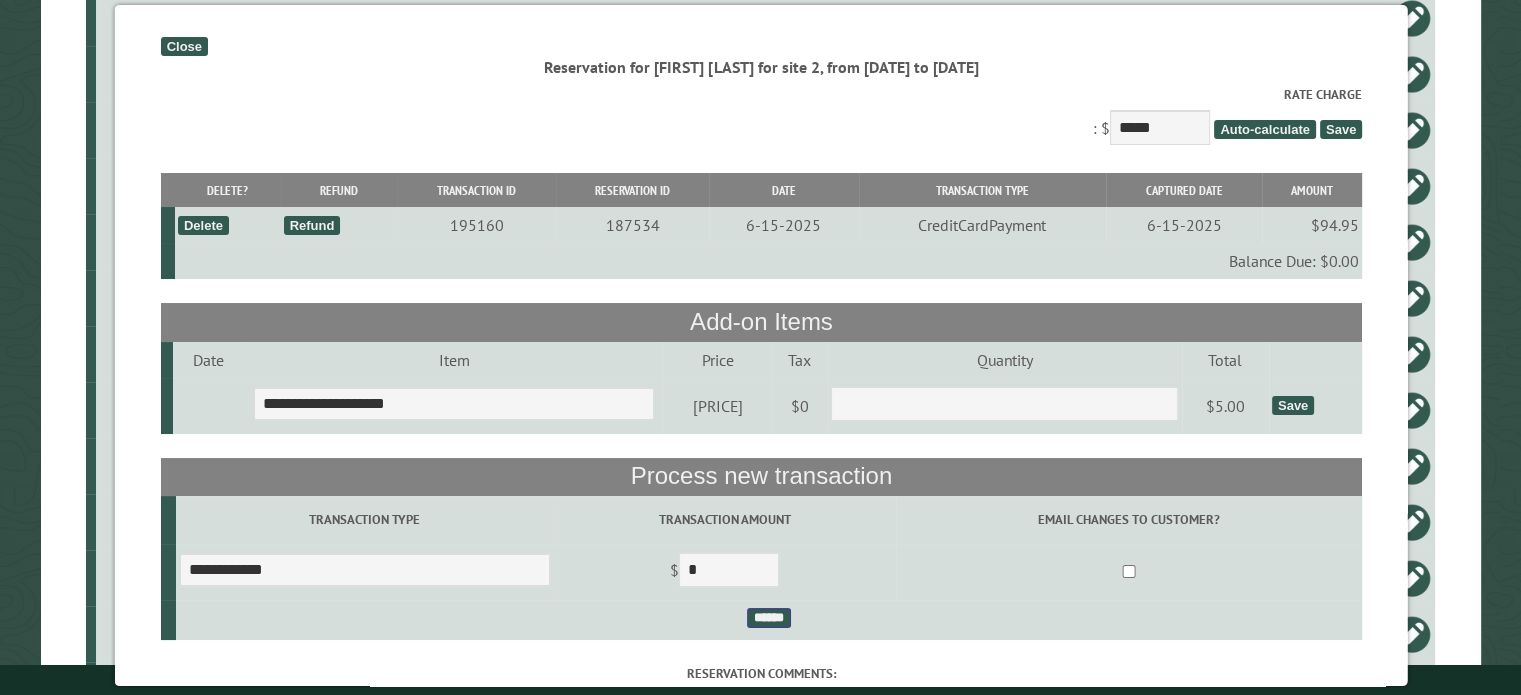 click on "******" at bounding box center (768, 618) 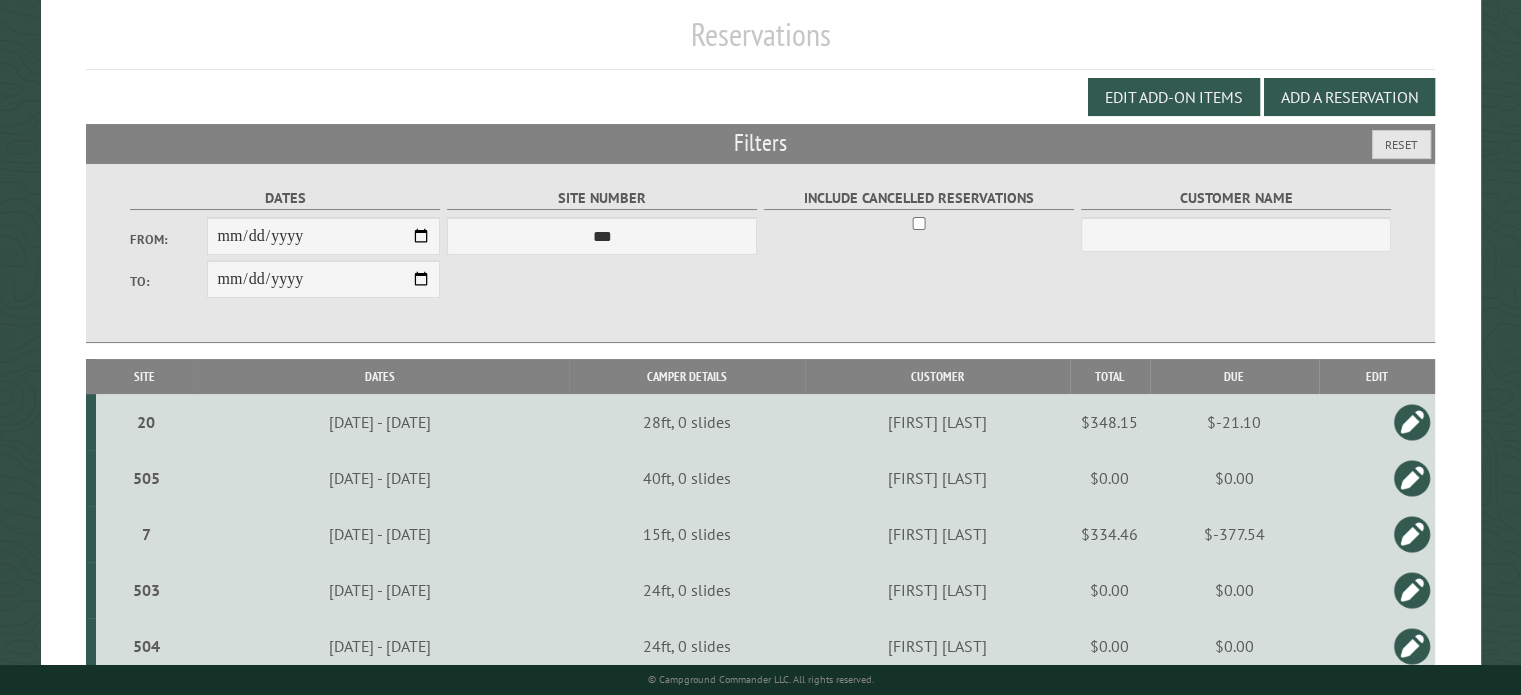 scroll, scrollTop: 0, scrollLeft: 0, axis: both 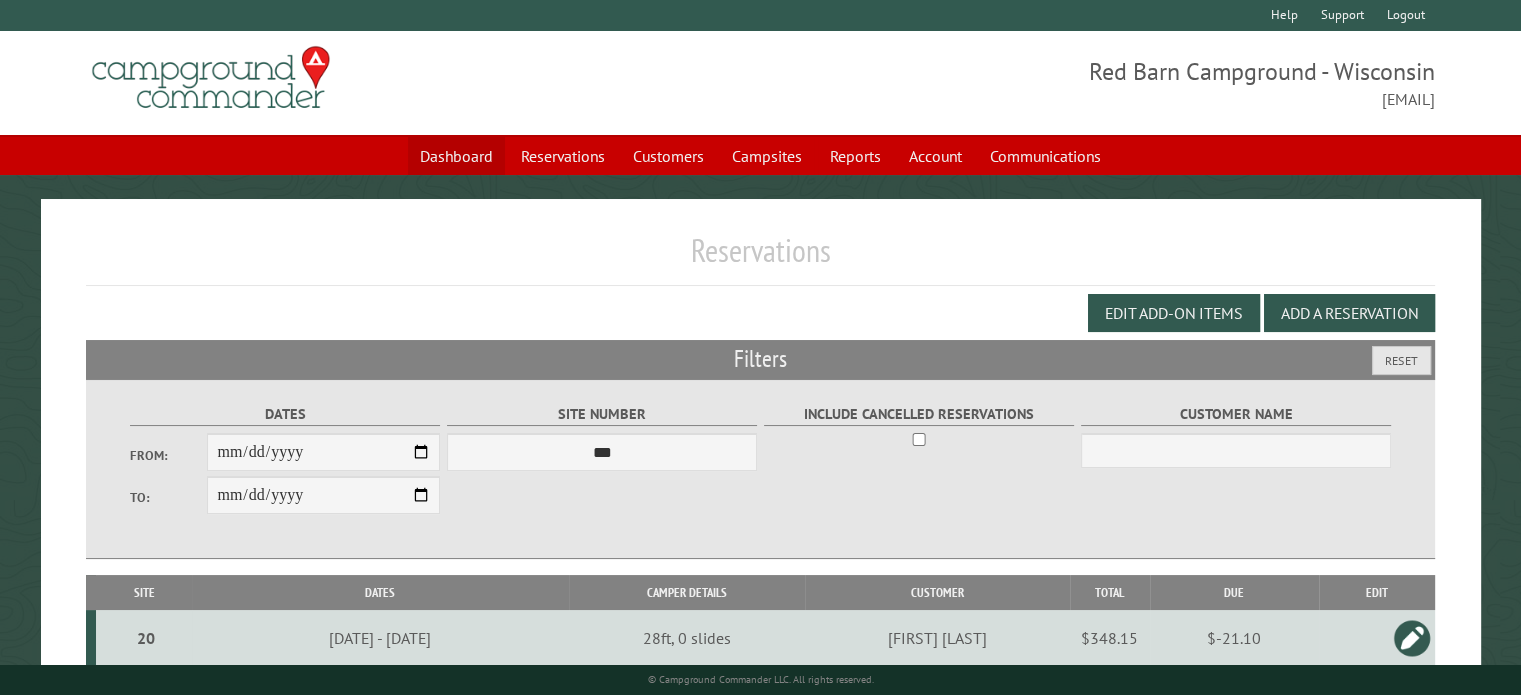 click on "Dashboard" at bounding box center (456, 156) 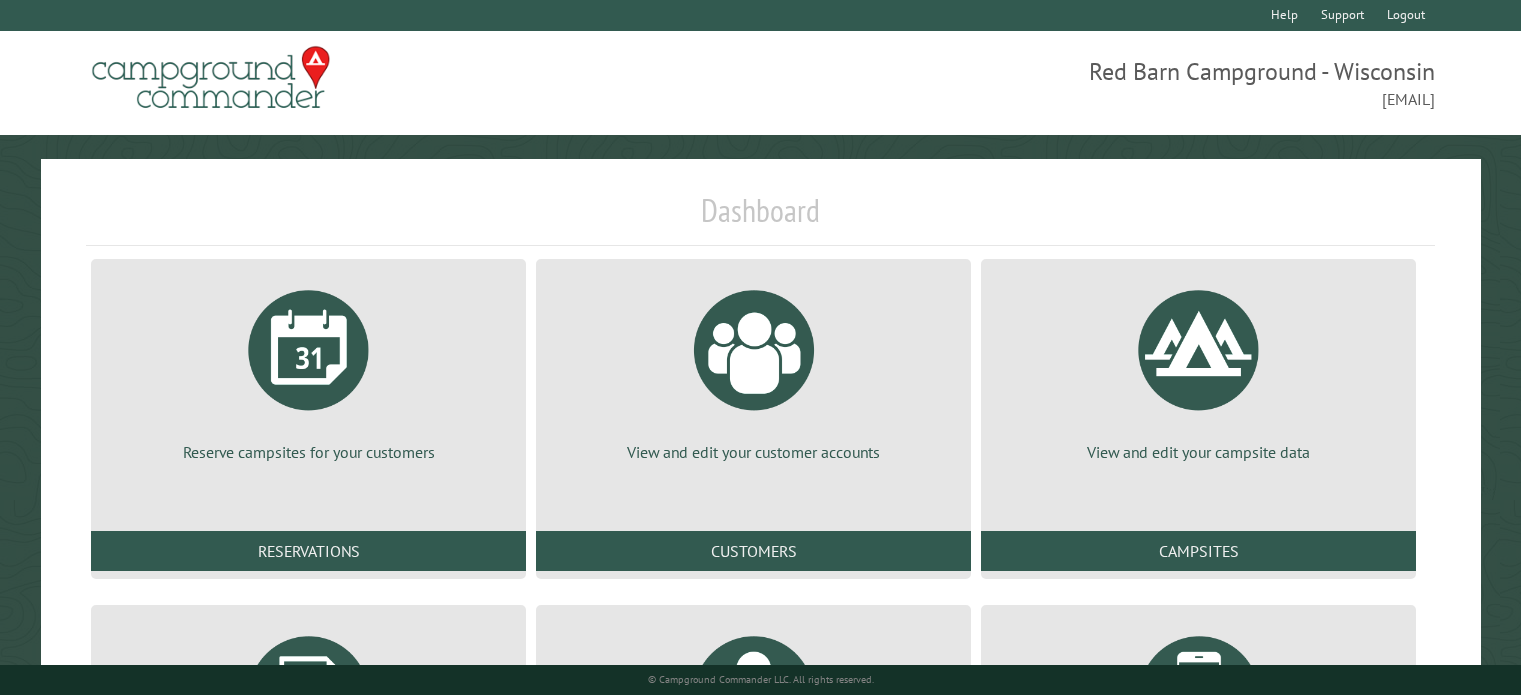 scroll, scrollTop: 0, scrollLeft: 0, axis: both 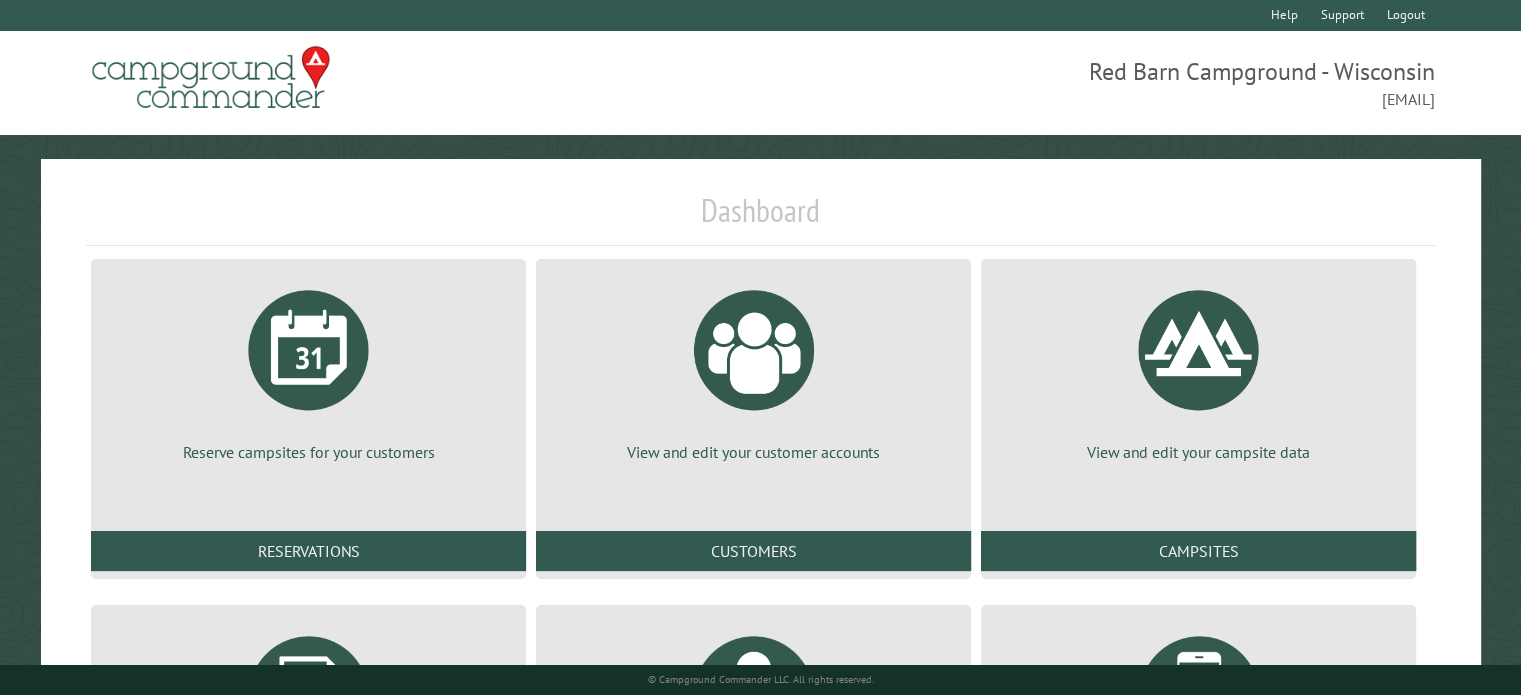 drag, startPoint x: 388, startPoint y: 72, endPoint x: 316, endPoint y: 223, distance: 167.28719 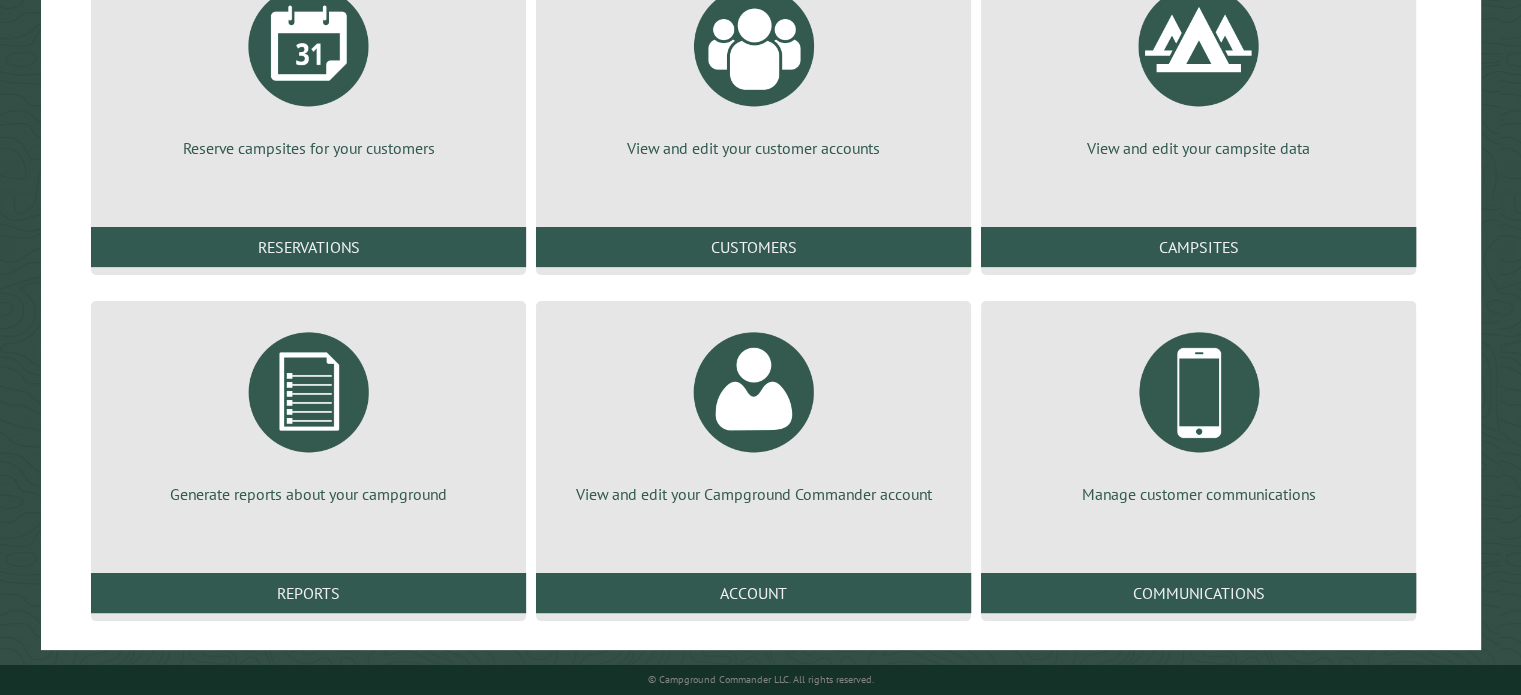 scroll, scrollTop: 306, scrollLeft: 0, axis: vertical 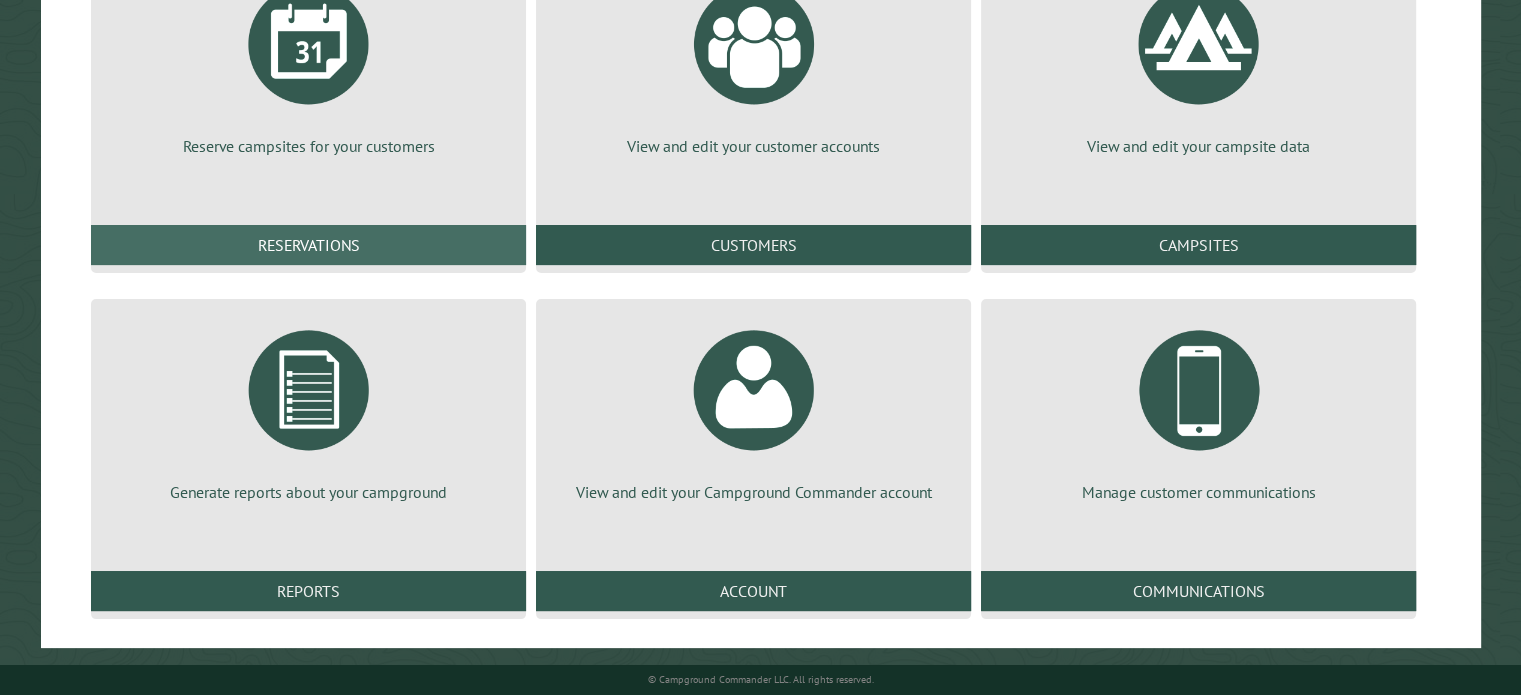 click on "Reservations" at bounding box center (308, 245) 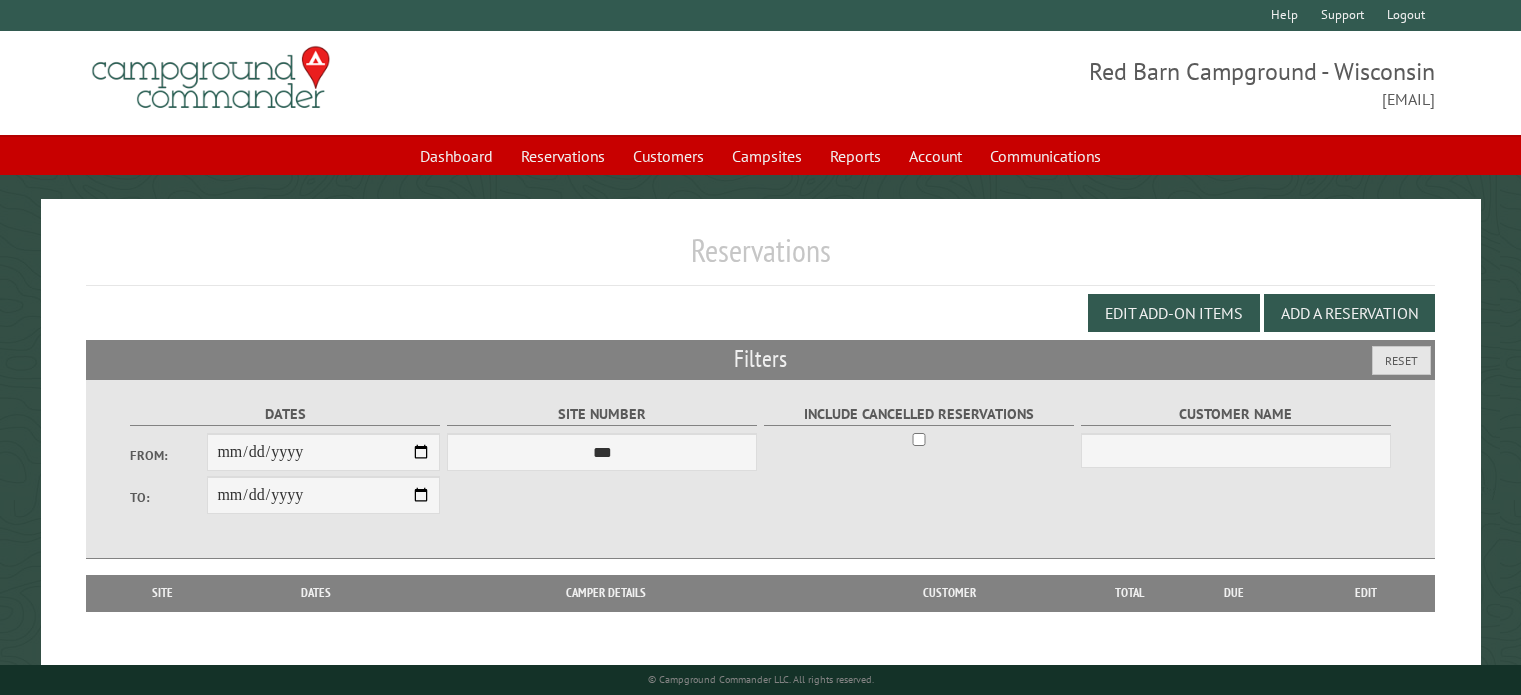scroll, scrollTop: 0, scrollLeft: 0, axis: both 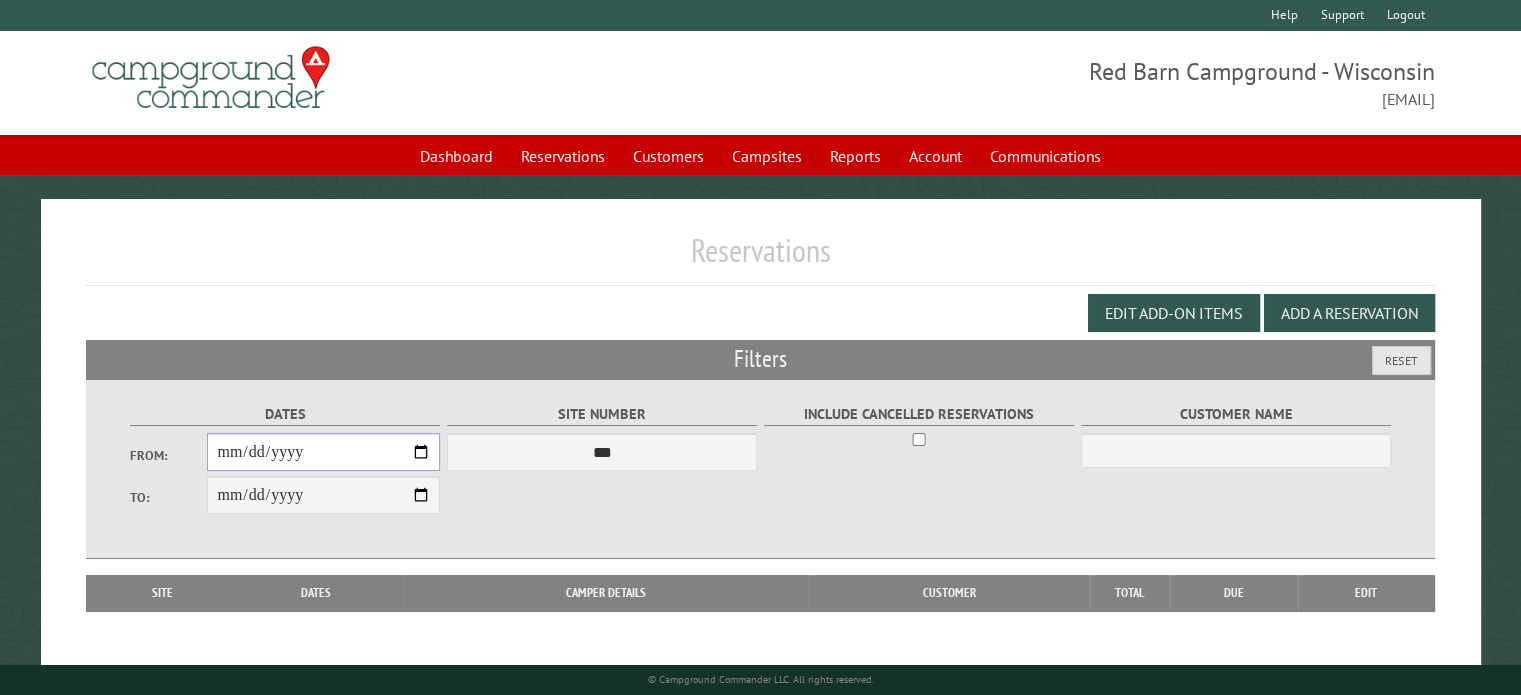 click on "From:" at bounding box center [323, 452] 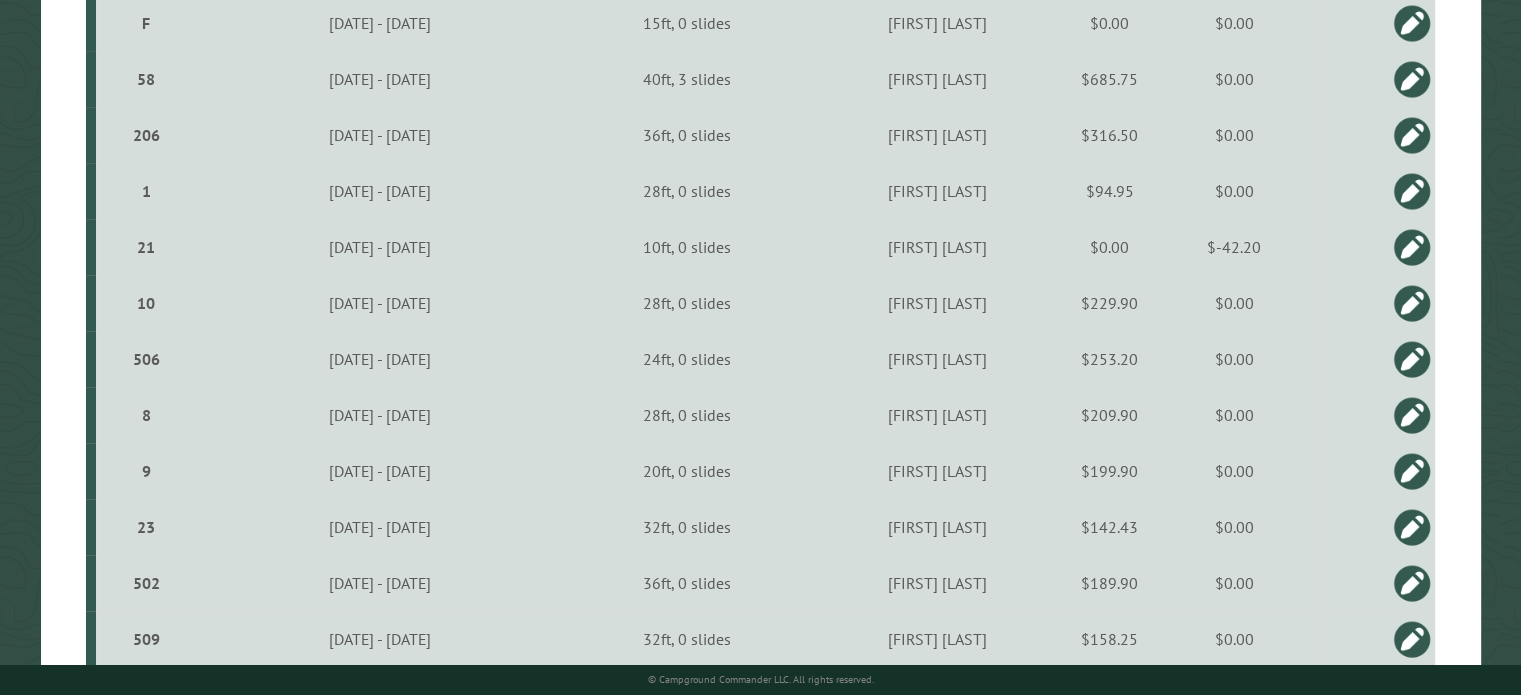 scroll, scrollTop: 896, scrollLeft: 0, axis: vertical 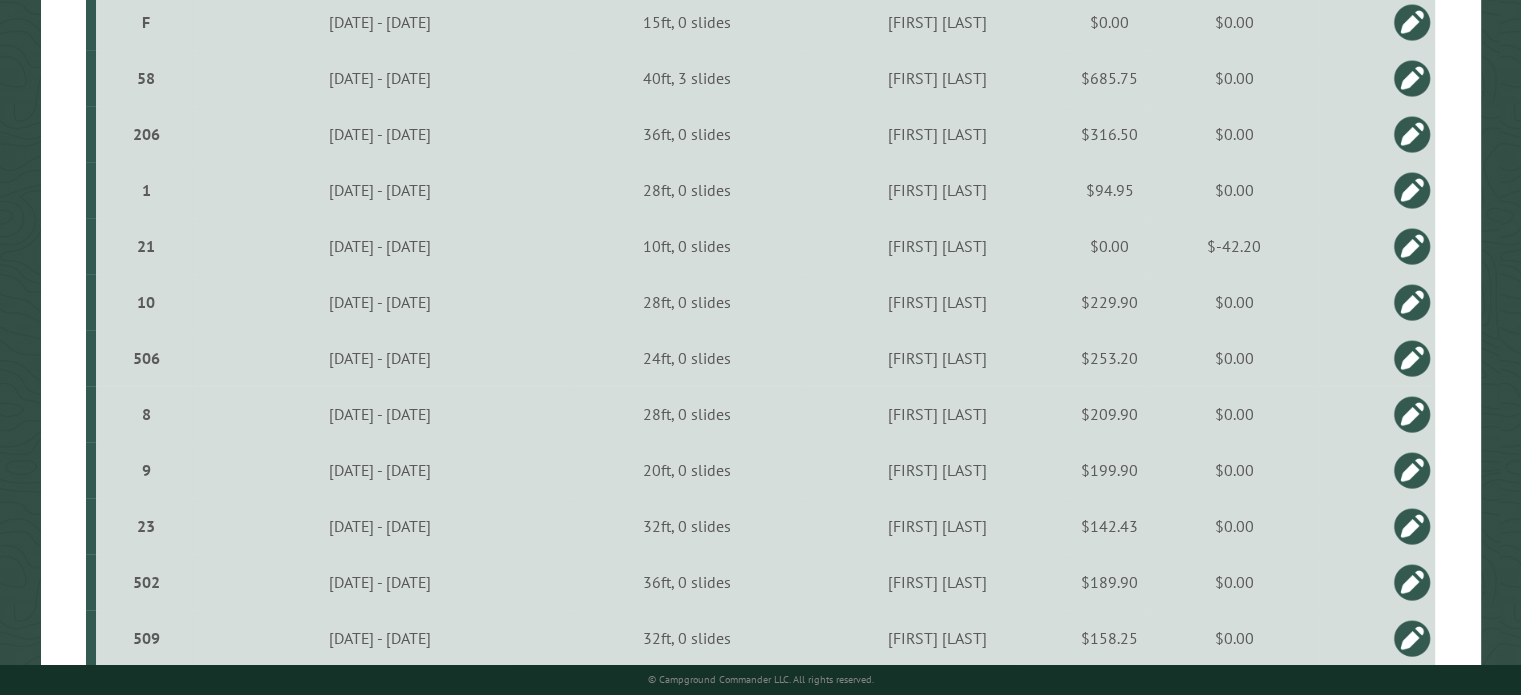 click on "$0.00" at bounding box center (1234, 302) 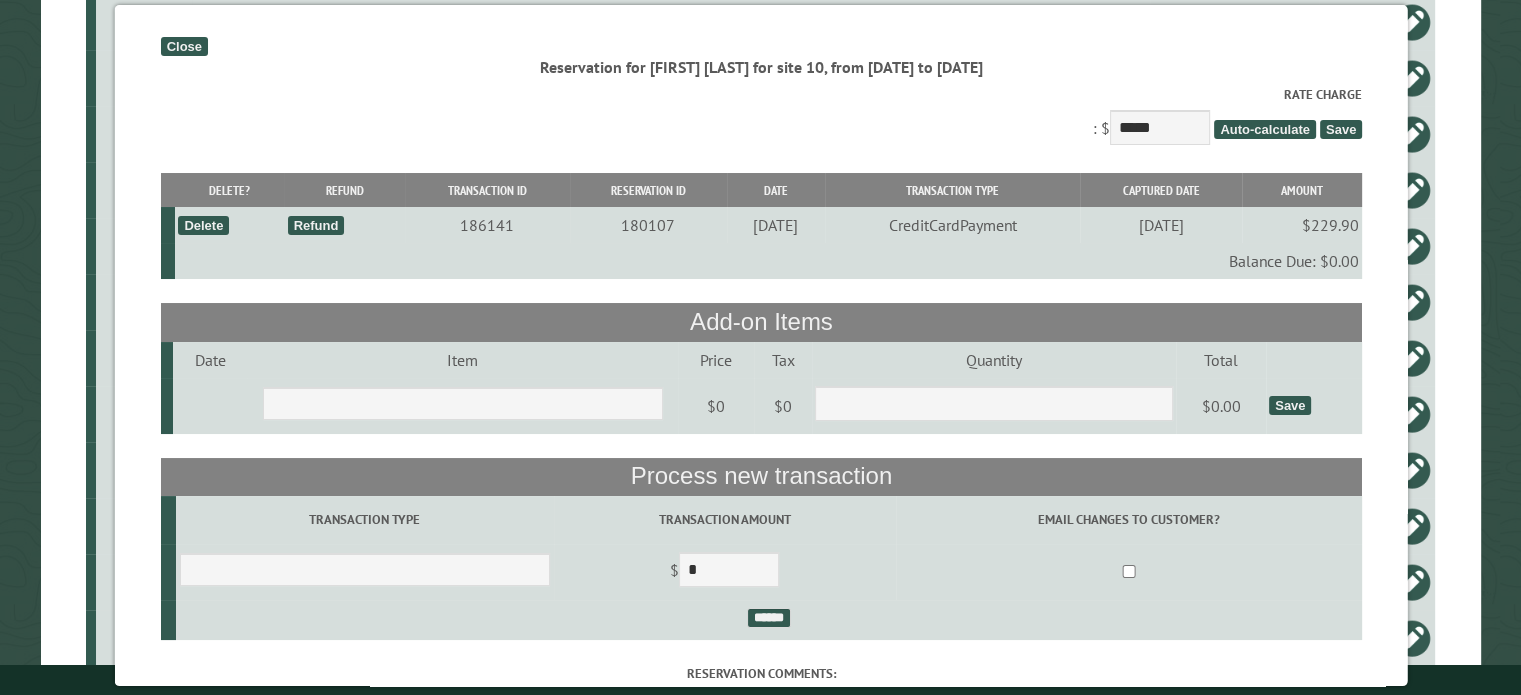 click on "**********" at bounding box center [461, 406] 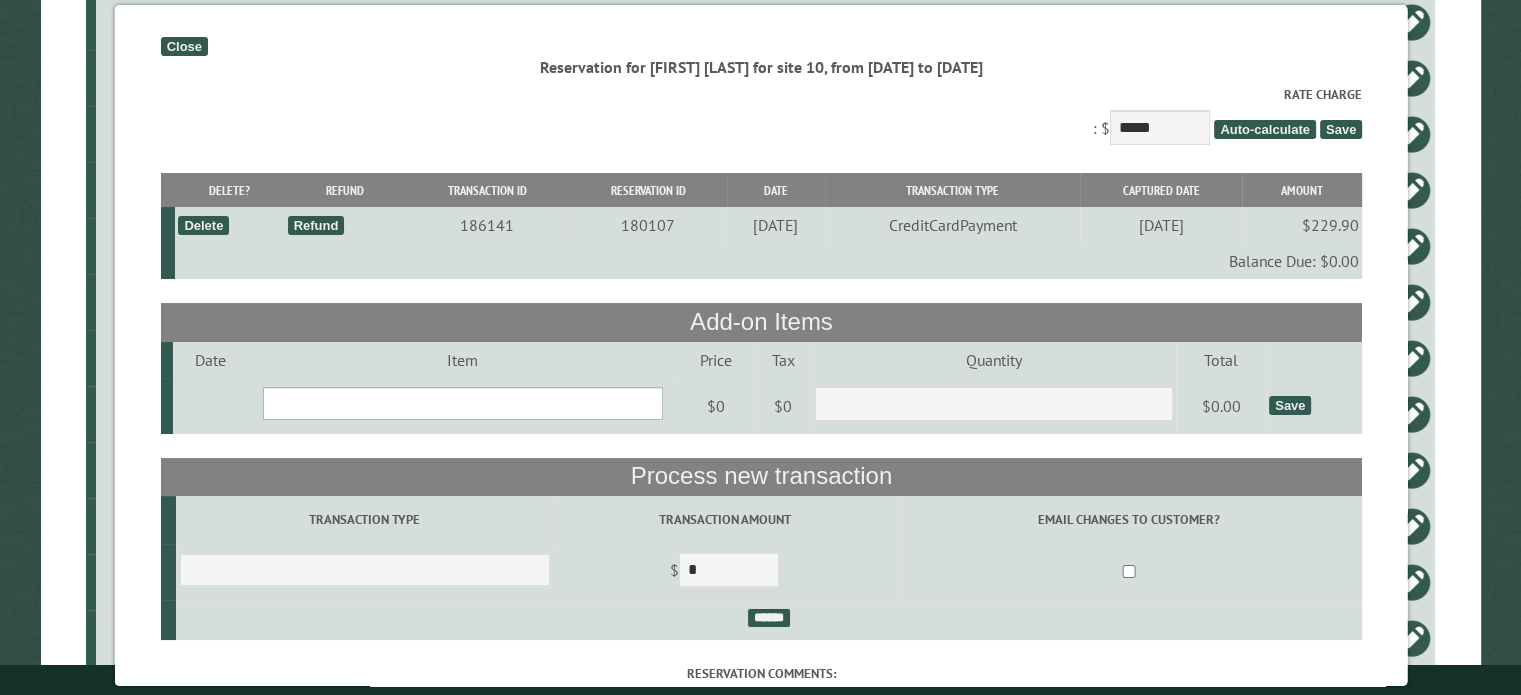 click on "**********" at bounding box center (462, 403) 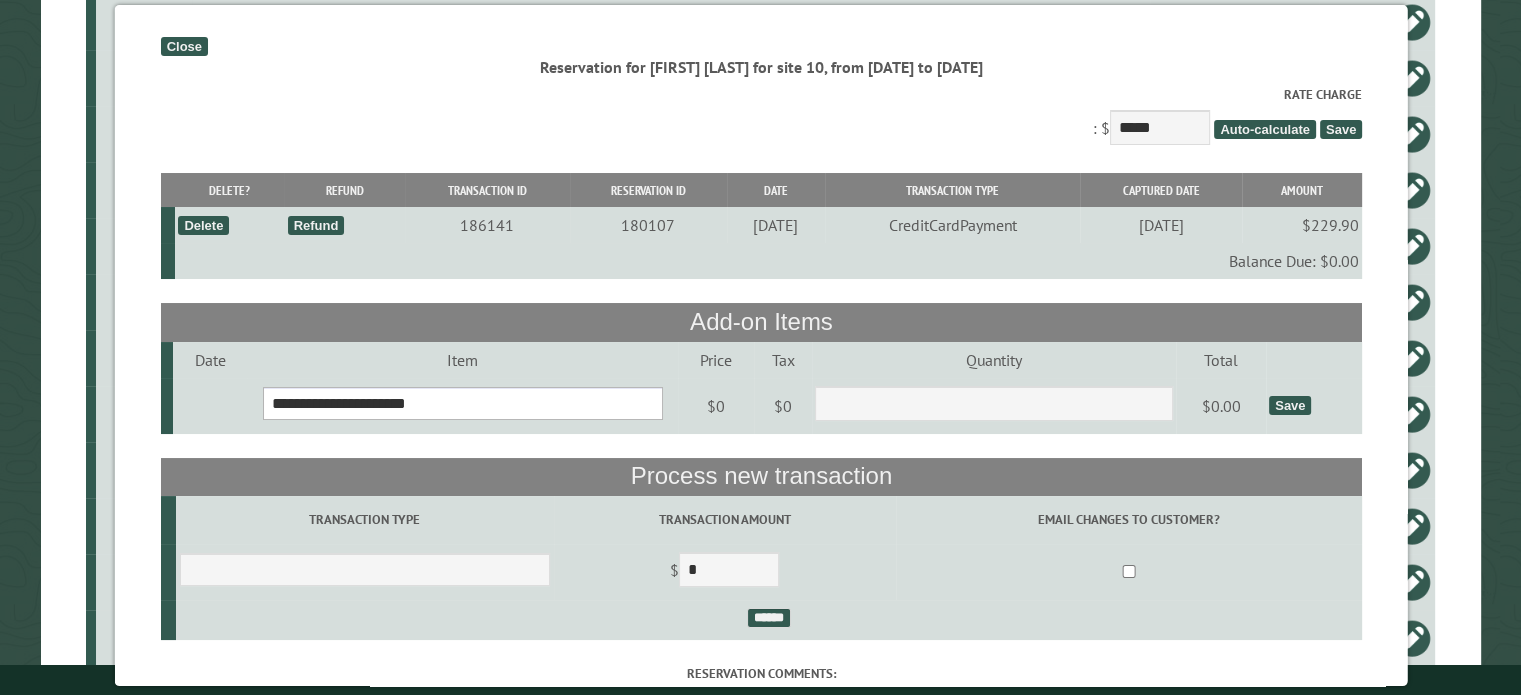 click on "**********" at bounding box center (462, 403) 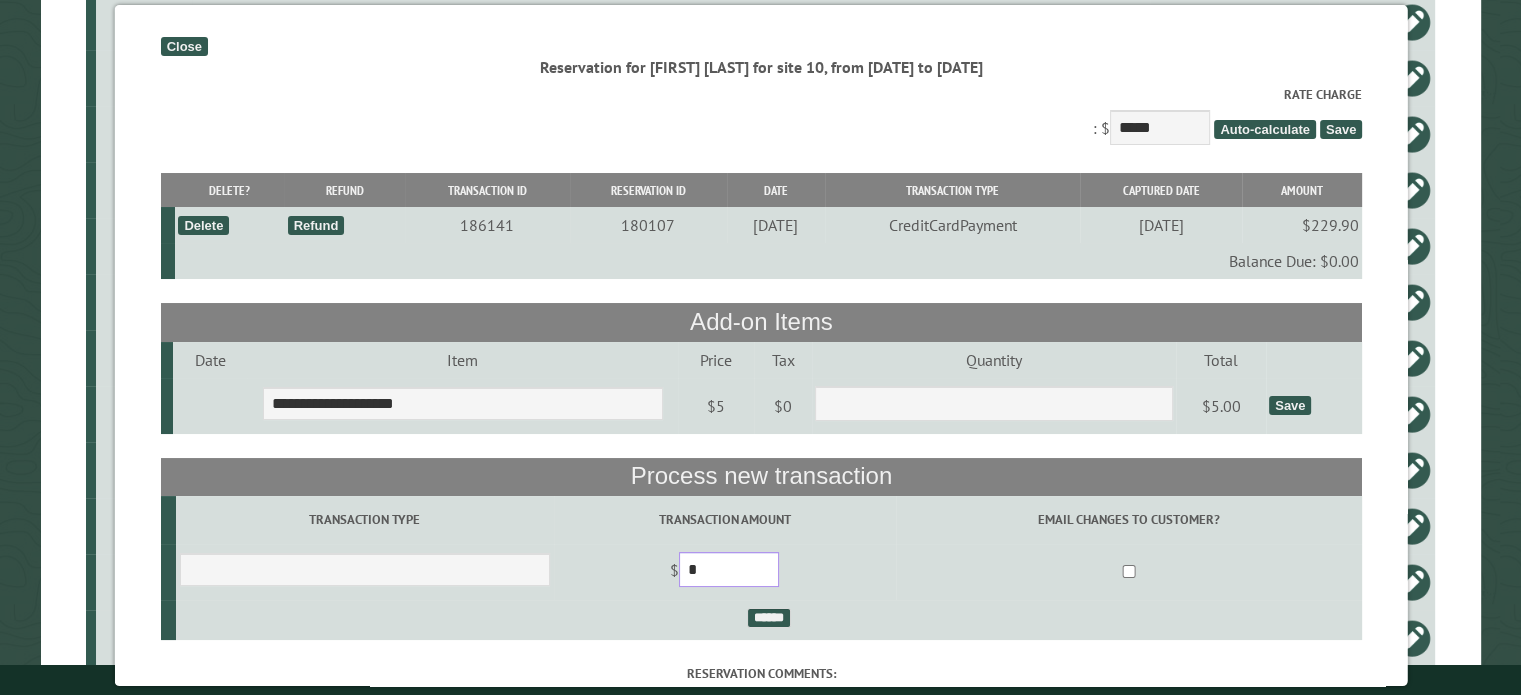 click on "*" at bounding box center [728, 569] 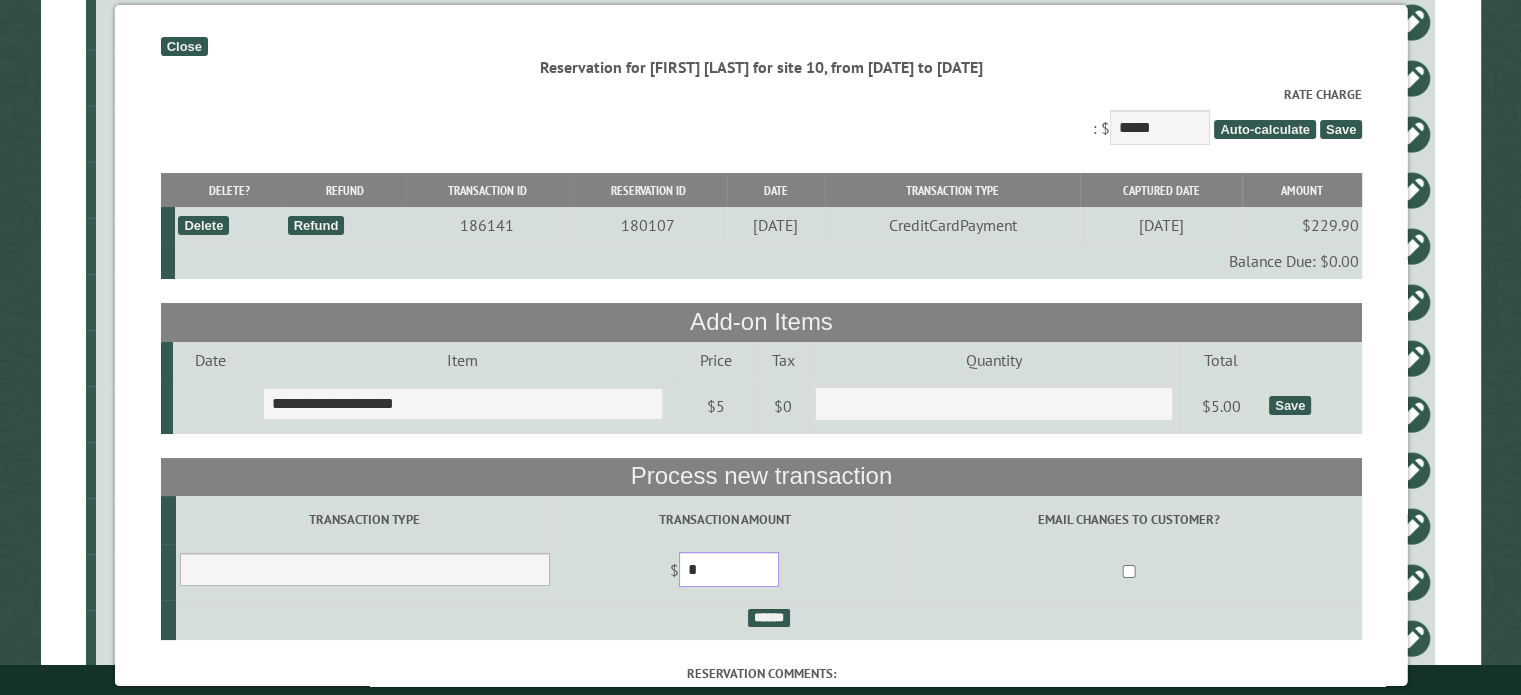 type on "*" 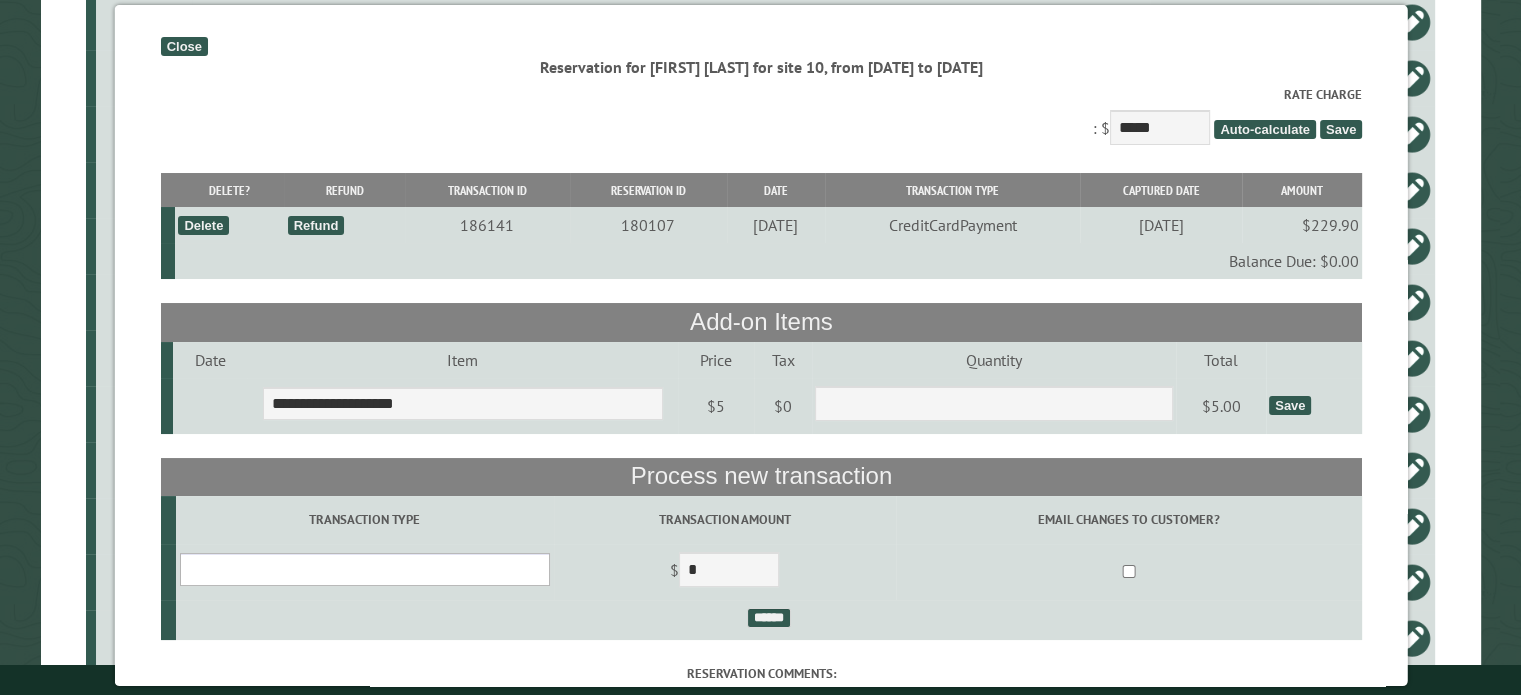 click on "**********" at bounding box center [364, 569] 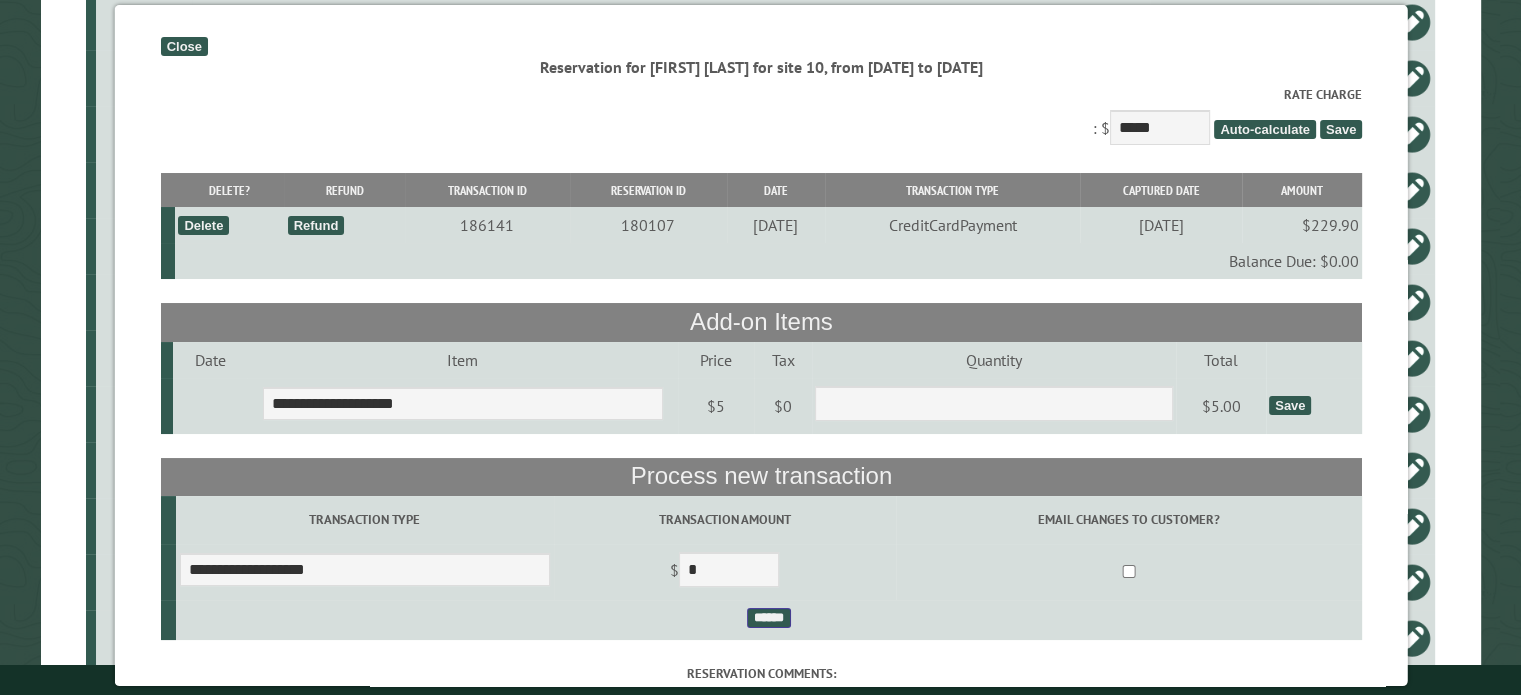 click on "******" at bounding box center [768, 618] 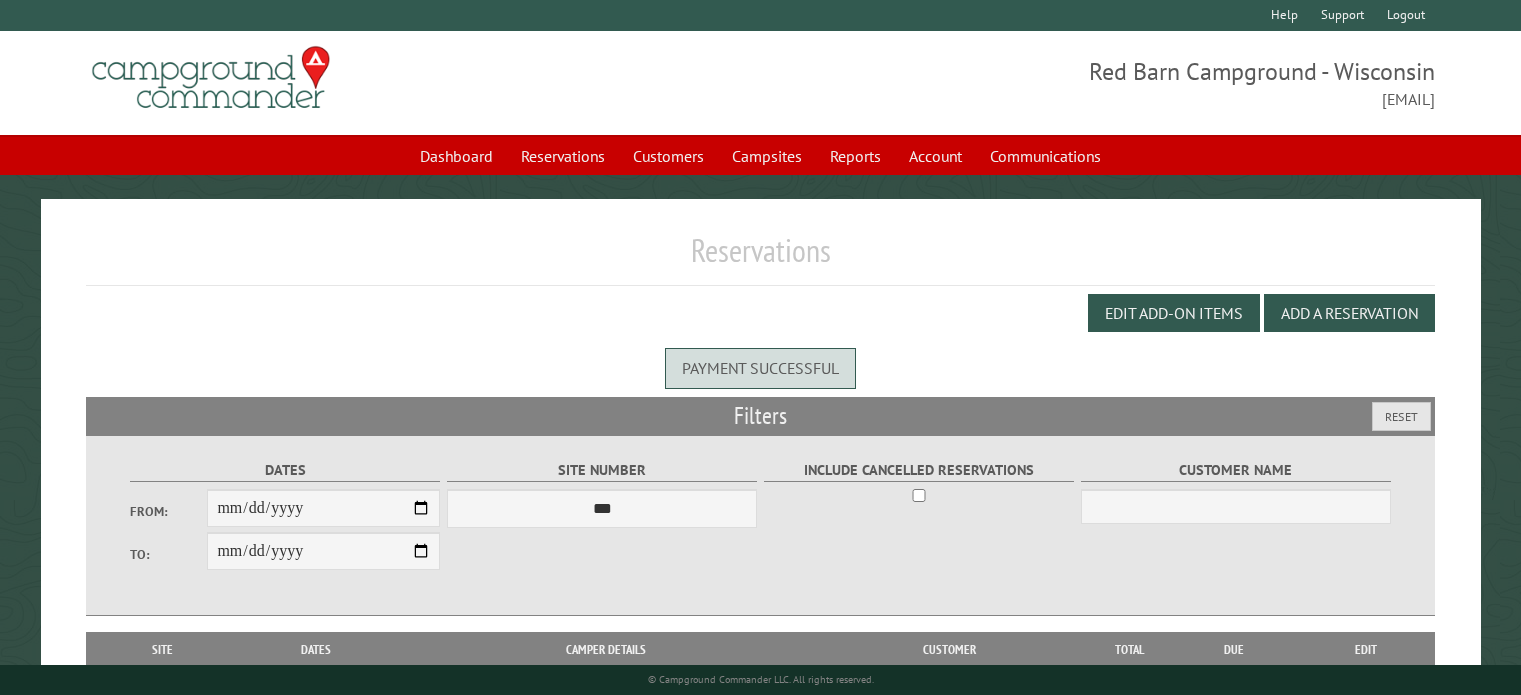 scroll, scrollTop: 0, scrollLeft: 0, axis: both 